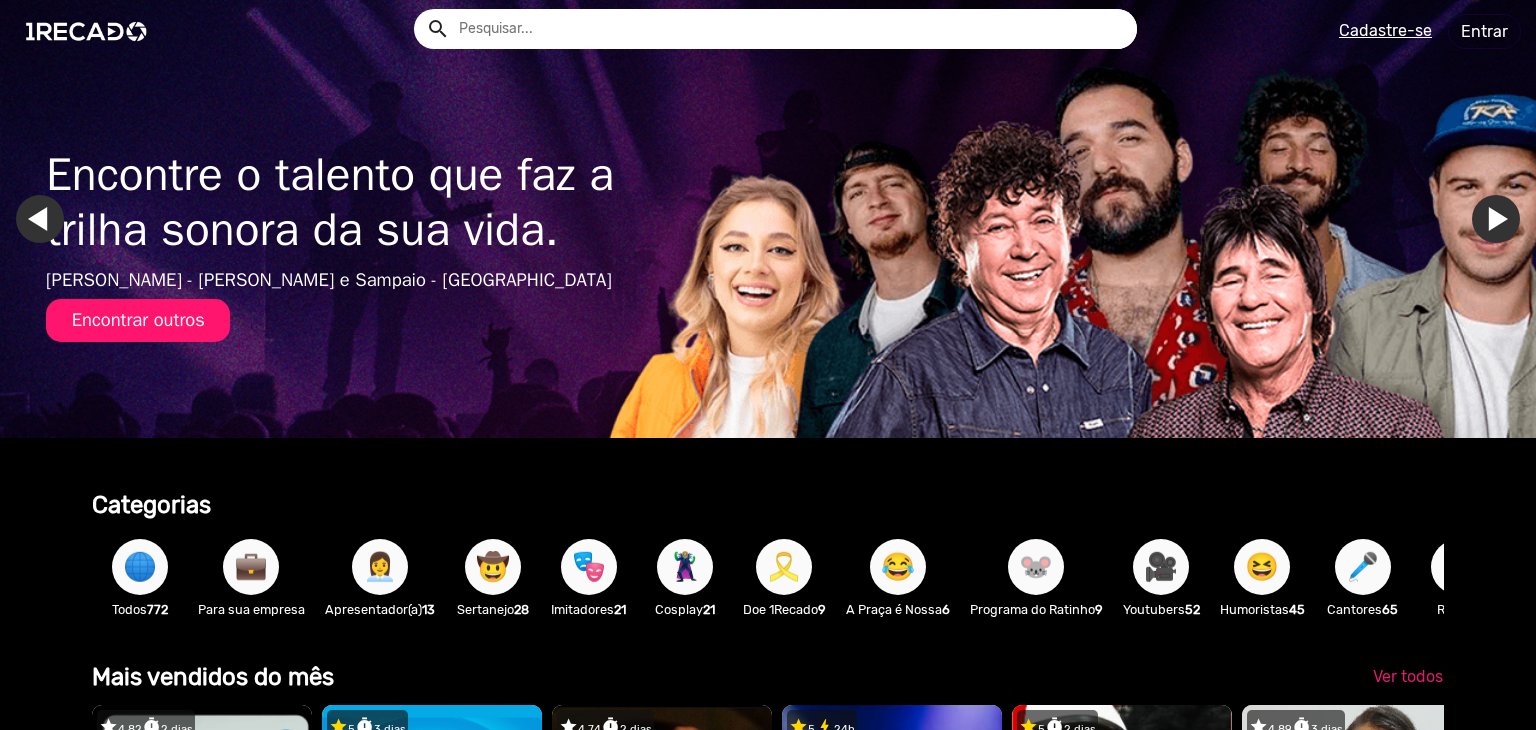 scroll, scrollTop: 0, scrollLeft: 0, axis: both 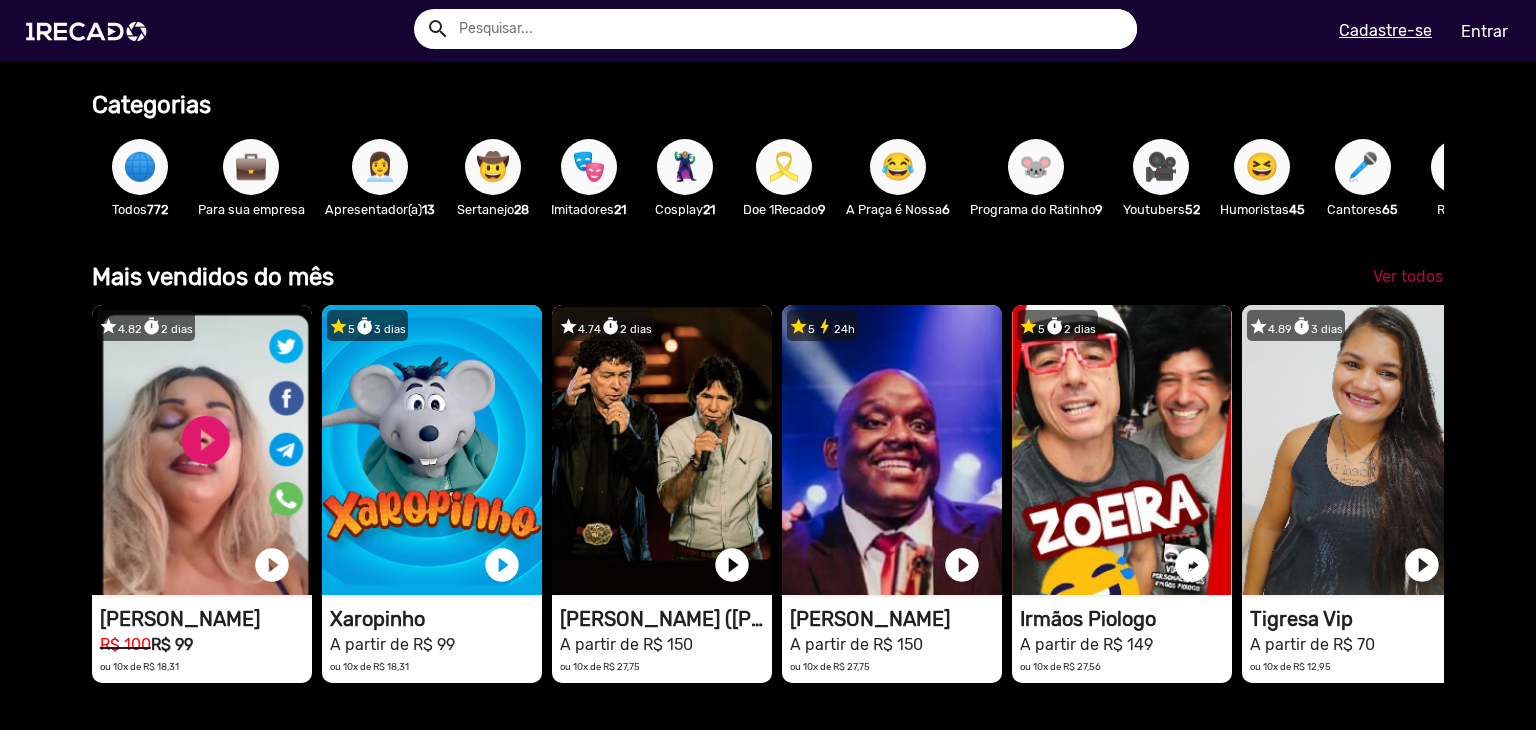 click on "Ver todos" 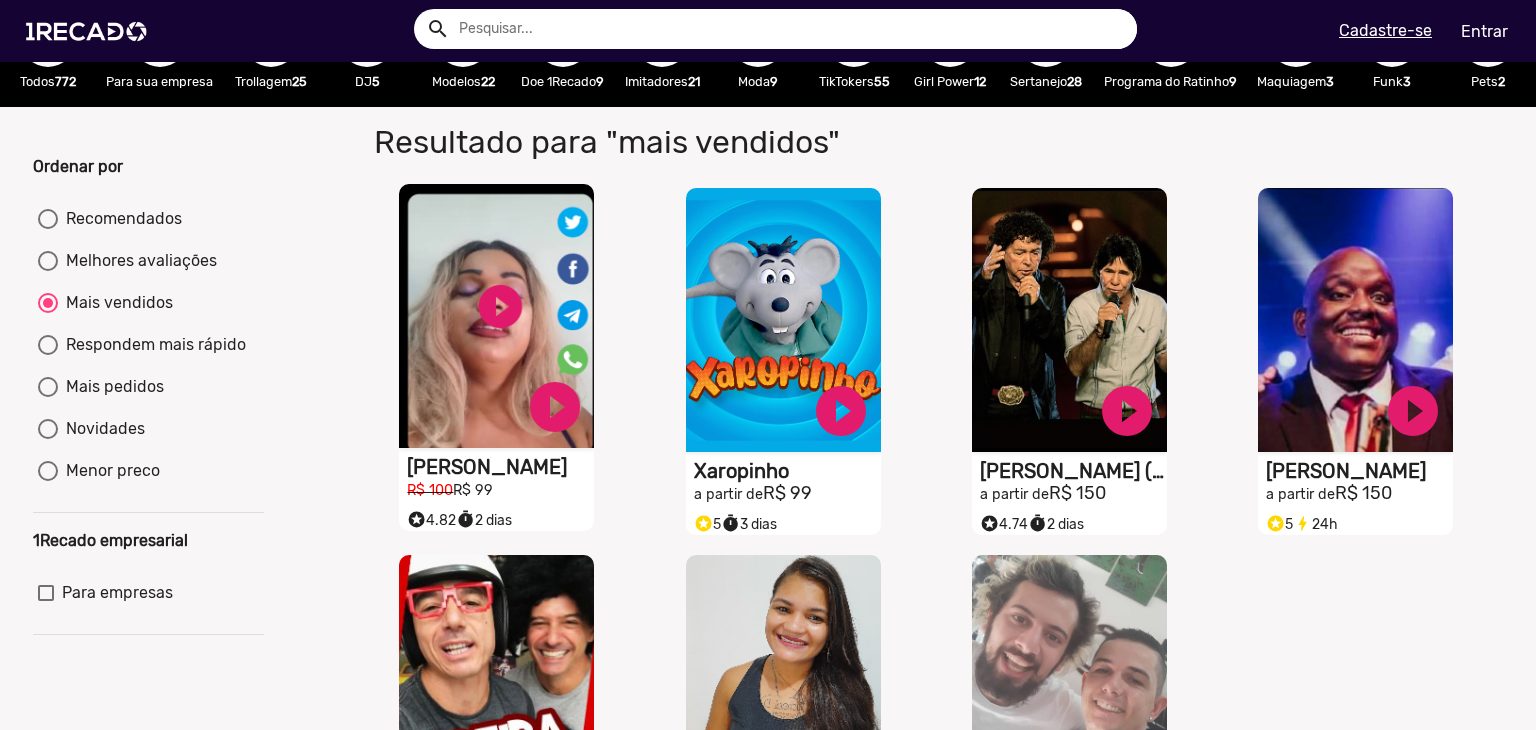 scroll, scrollTop: 100, scrollLeft: 0, axis: vertical 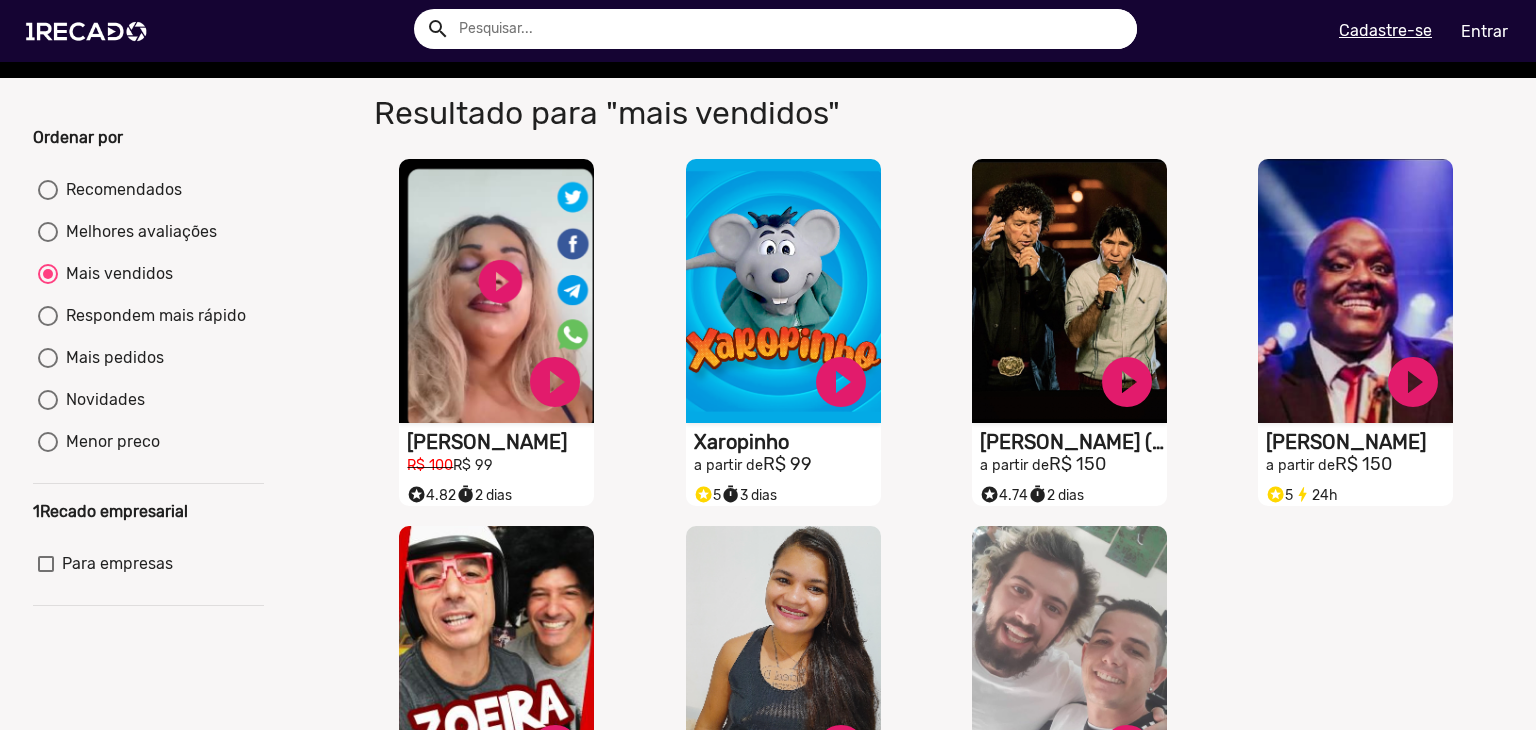 click on "Menor preco" at bounding box center (109, 442) 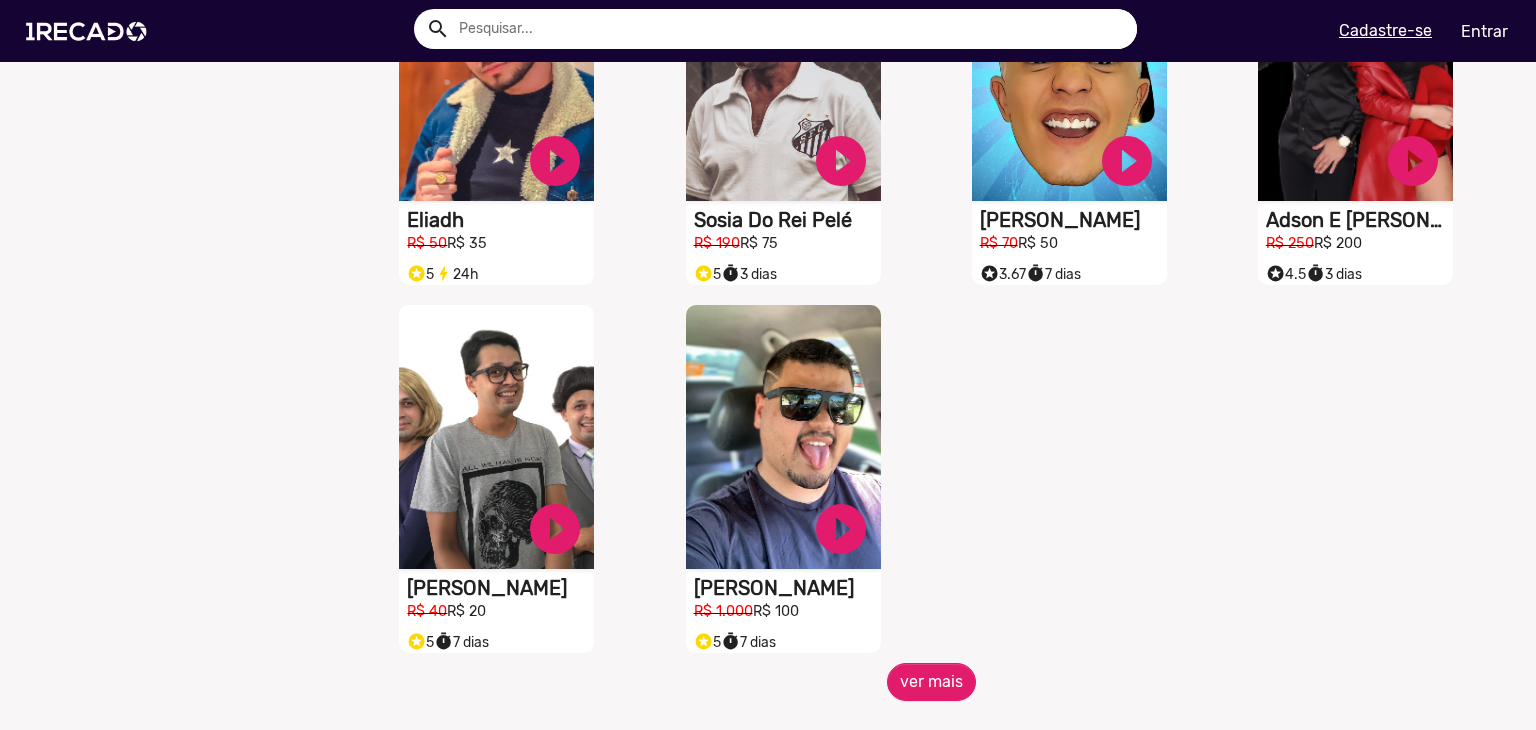 scroll, scrollTop: 800, scrollLeft: 0, axis: vertical 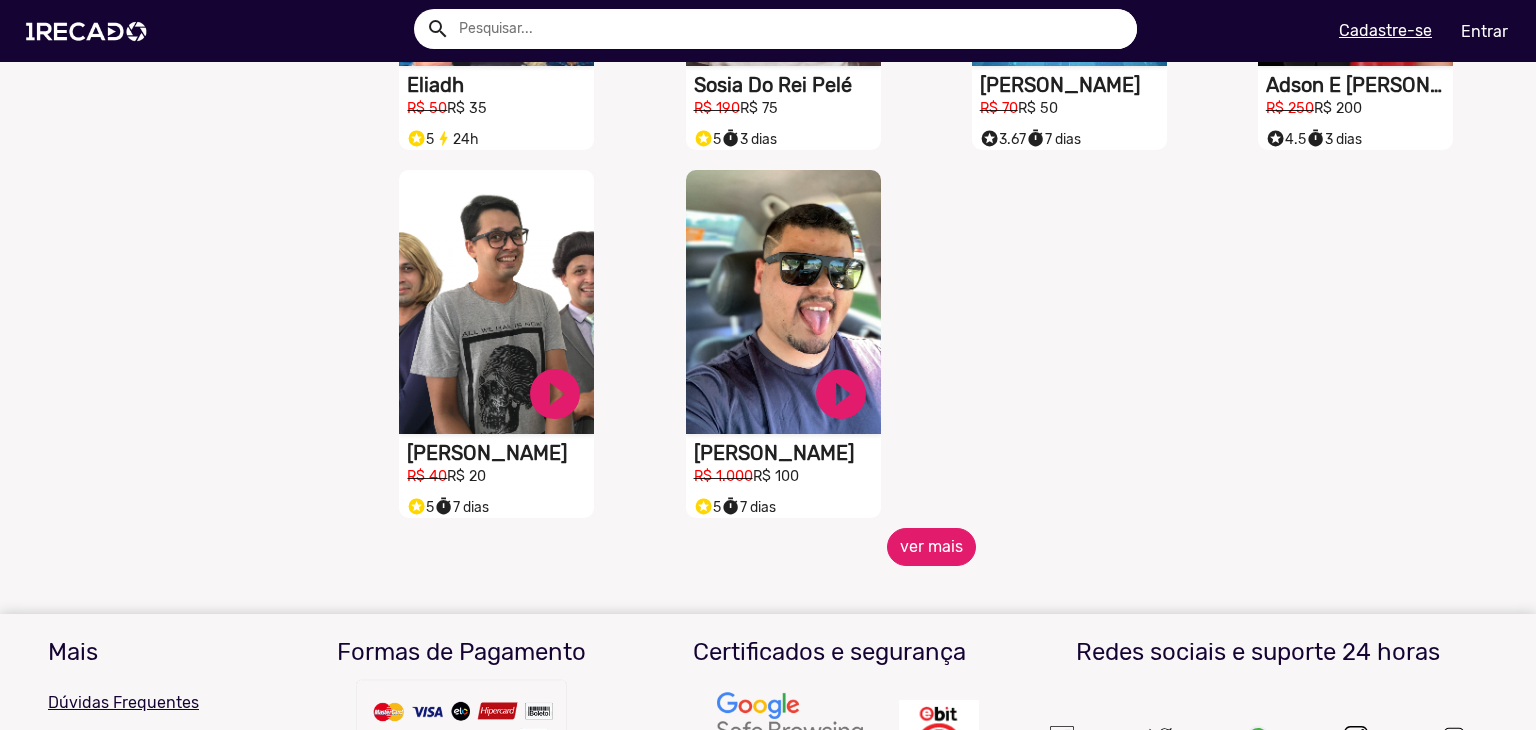 click on "ver mais" 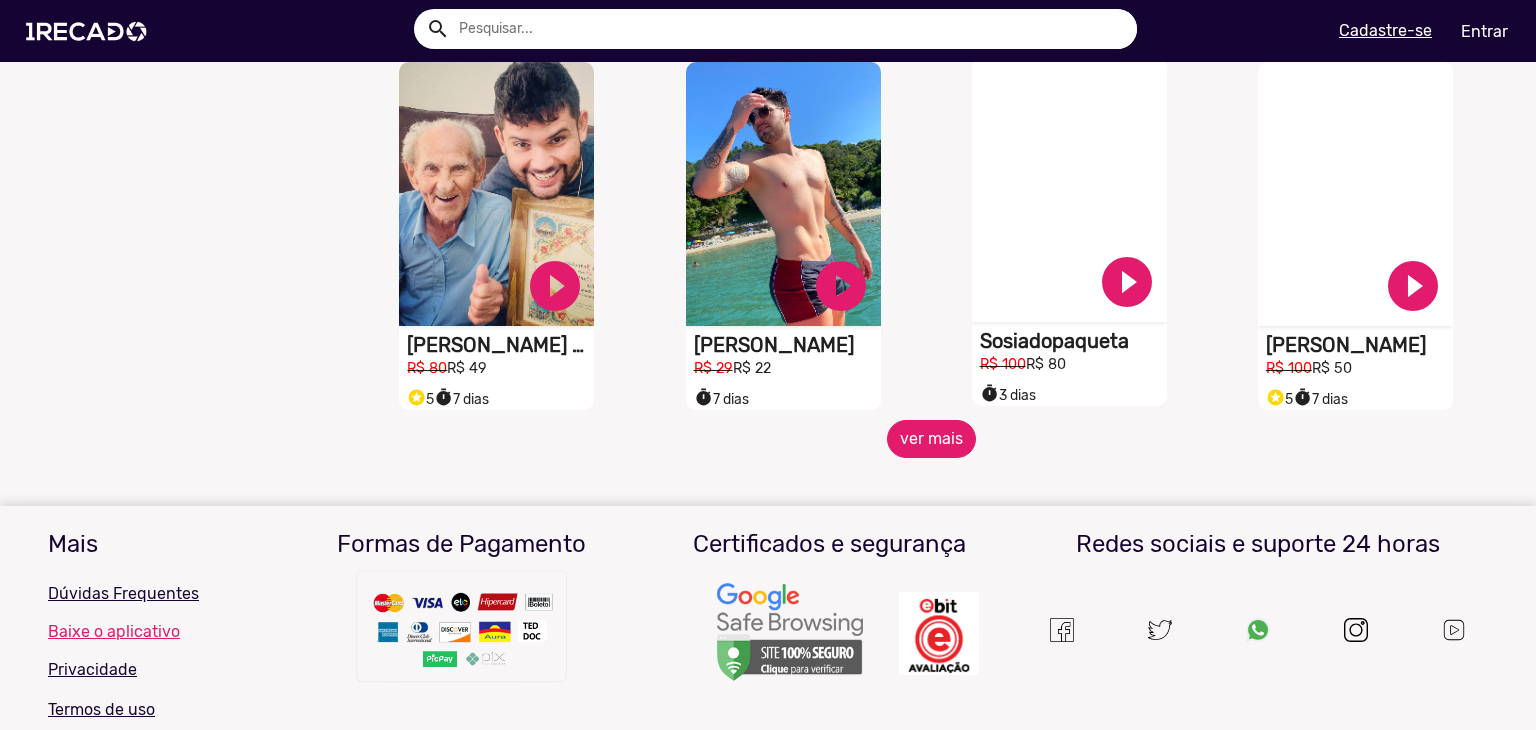 scroll, scrollTop: 1800, scrollLeft: 0, axis: vertical 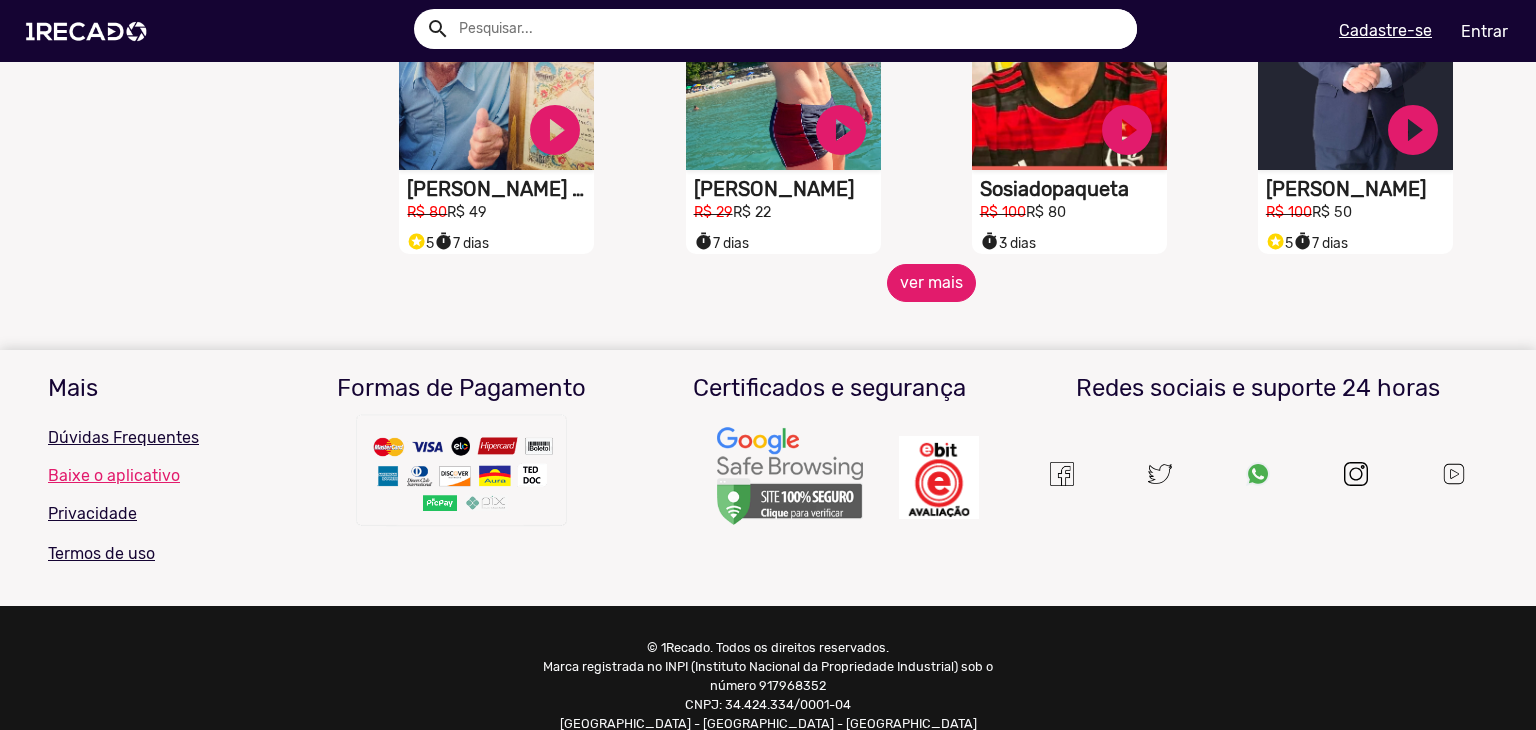 click on "ver mais" 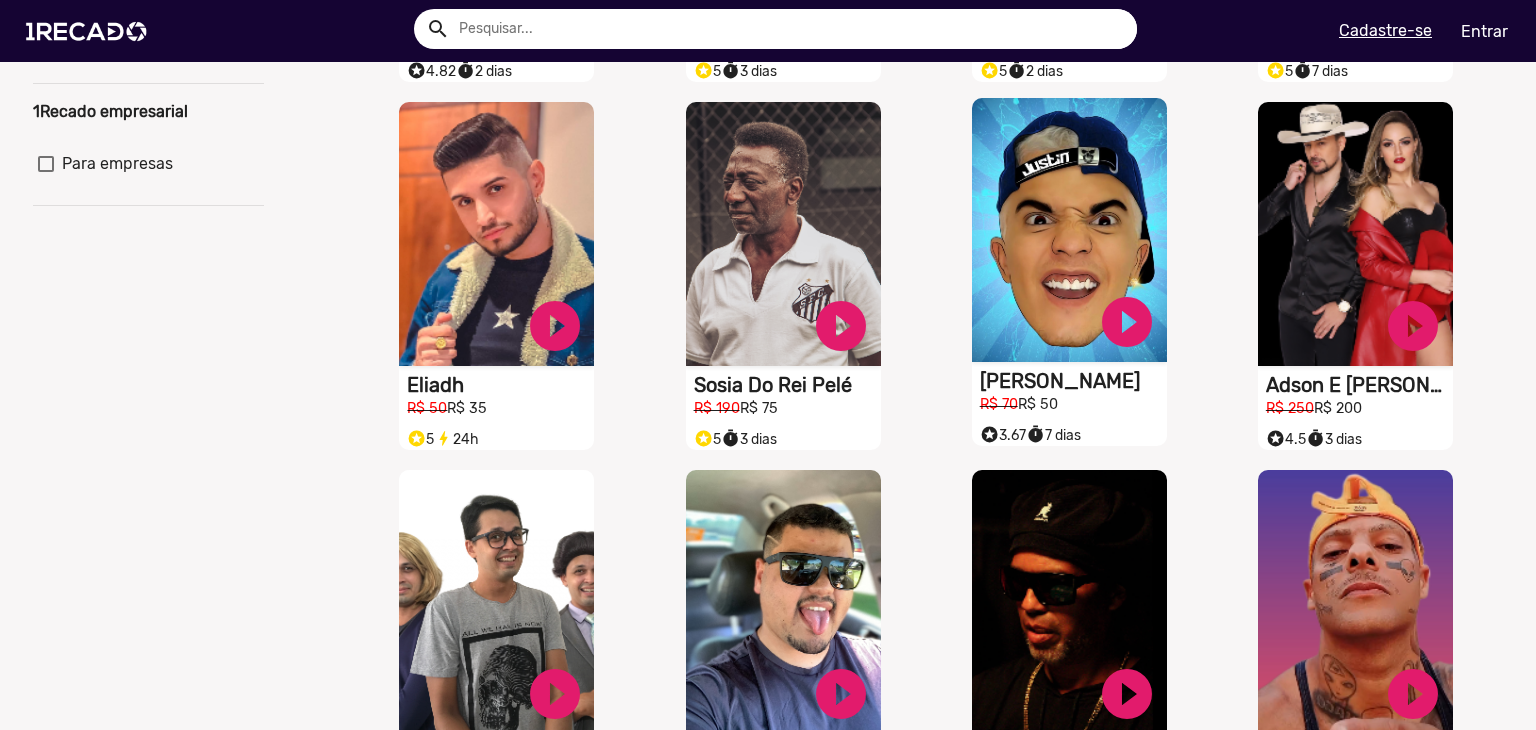 scroll, scrollTop: 0, scrollLeft: 0, axis: both 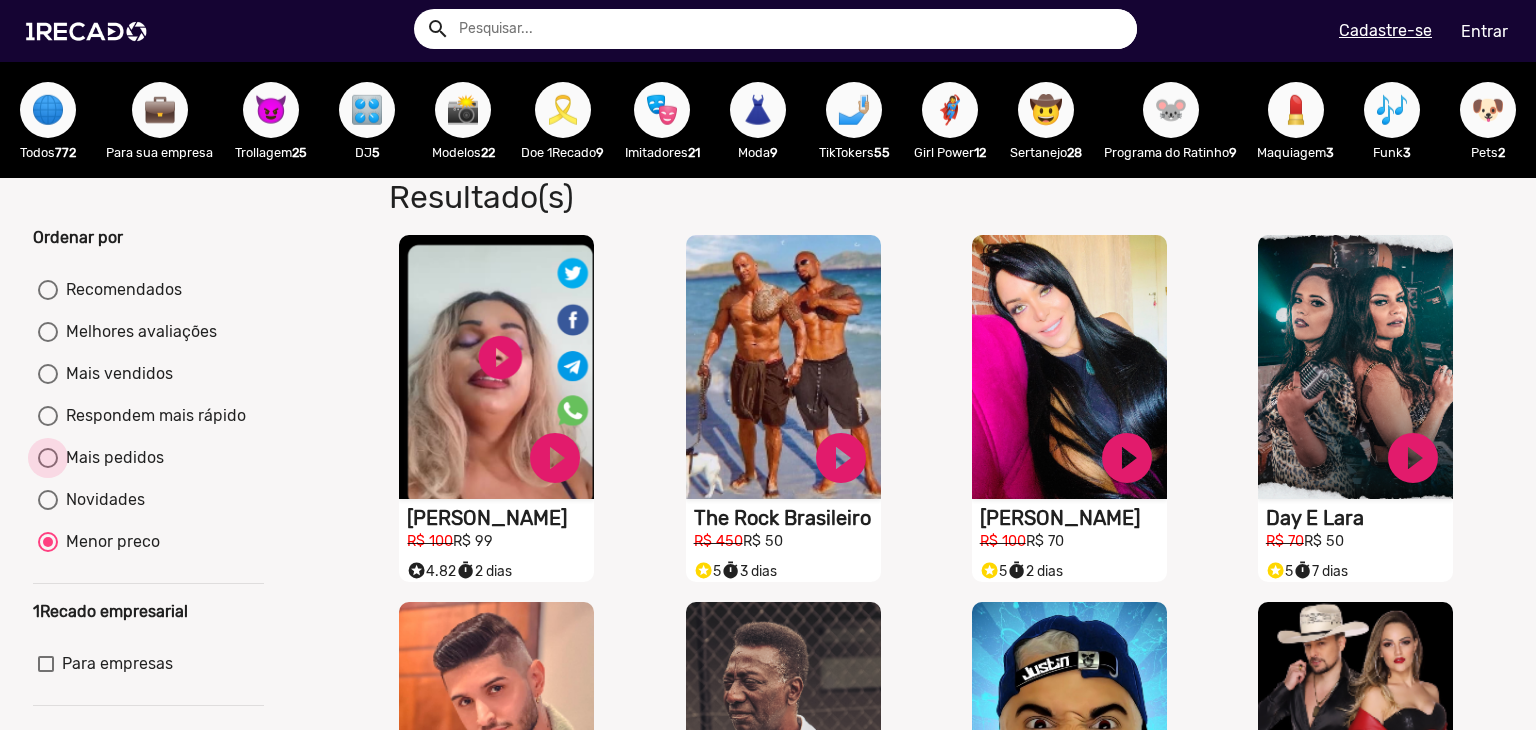 click on "Mais pedidos" at bounding box center [111, 458] 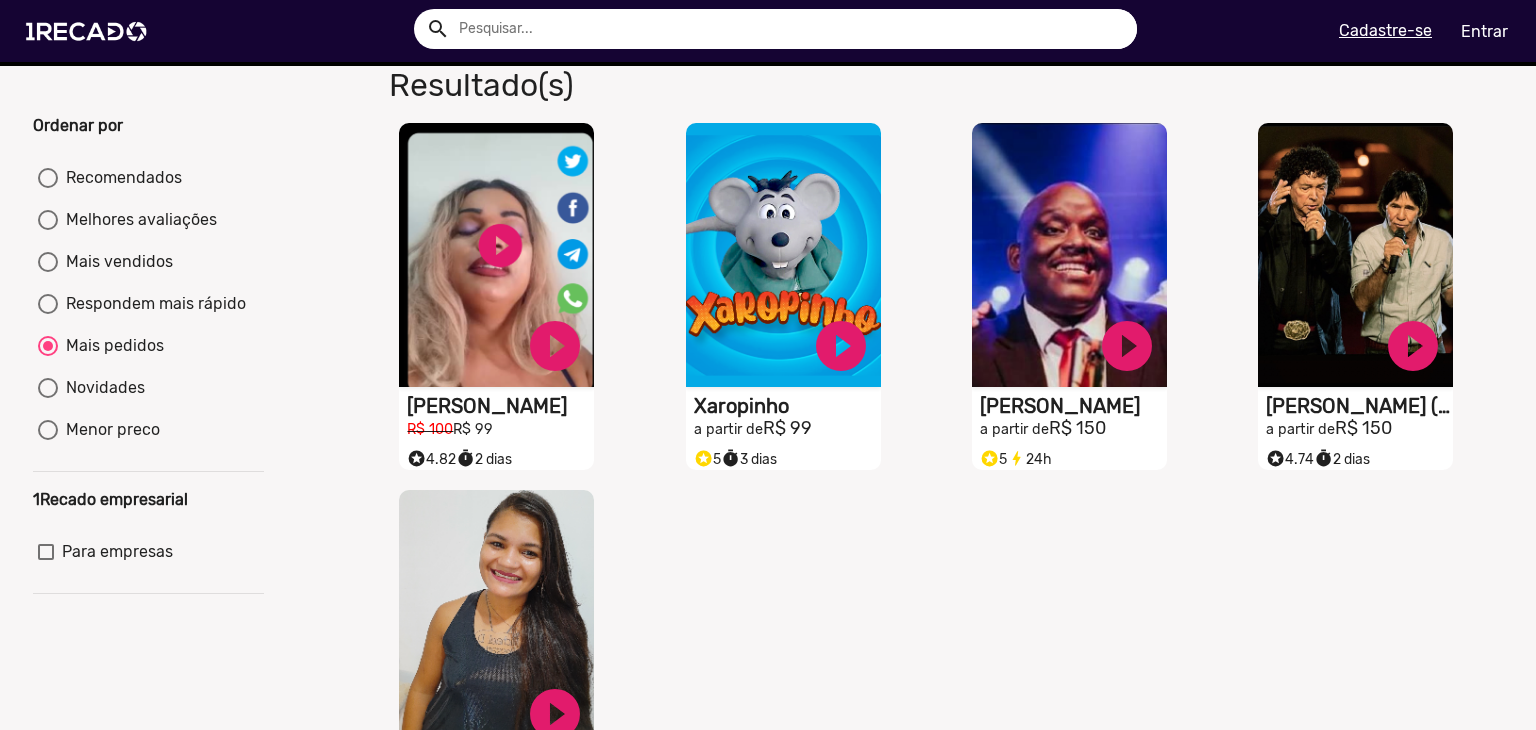 scroll, scrollTop: 100, scrollLeft: 0, axis: vertical 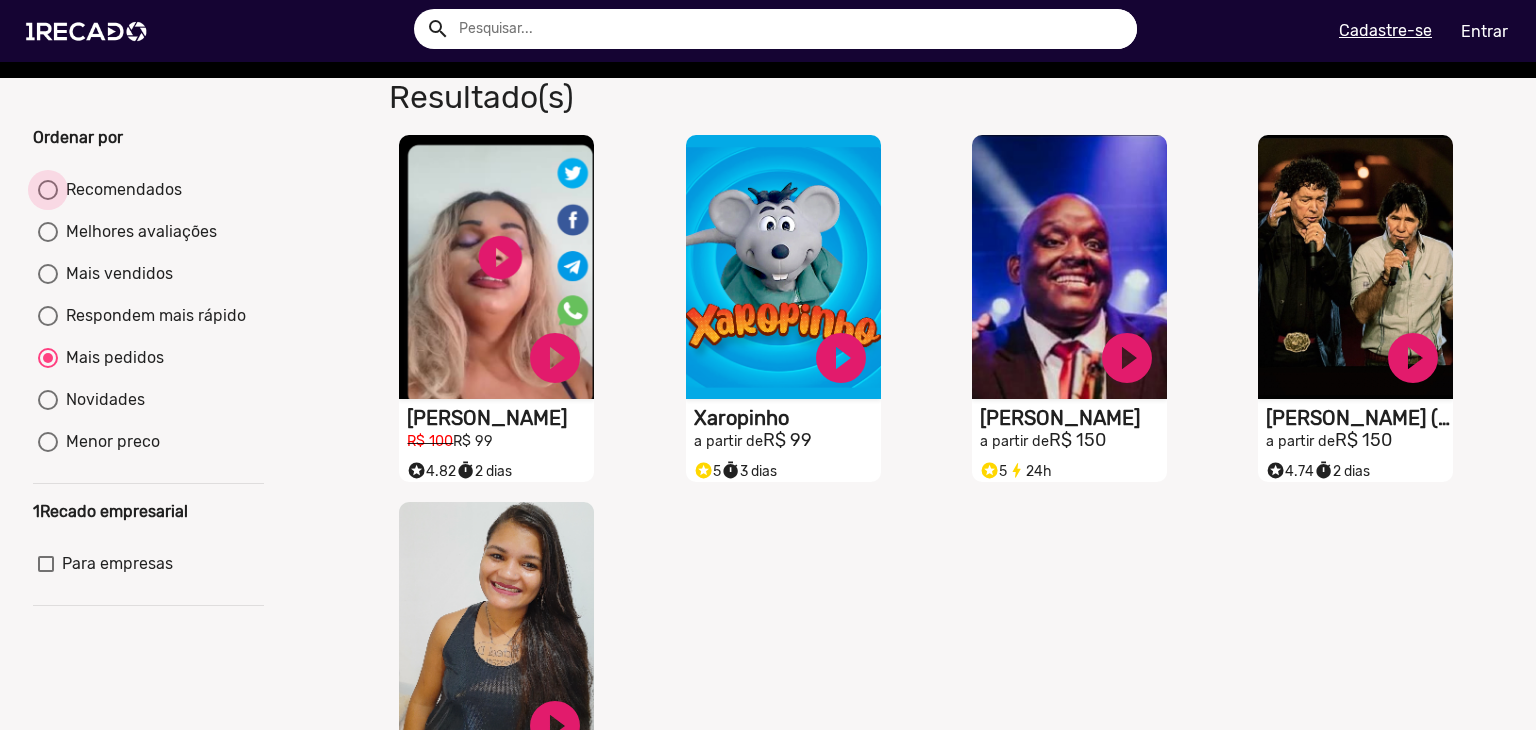 click on "Recomendados" at bounding box center (120, 190) 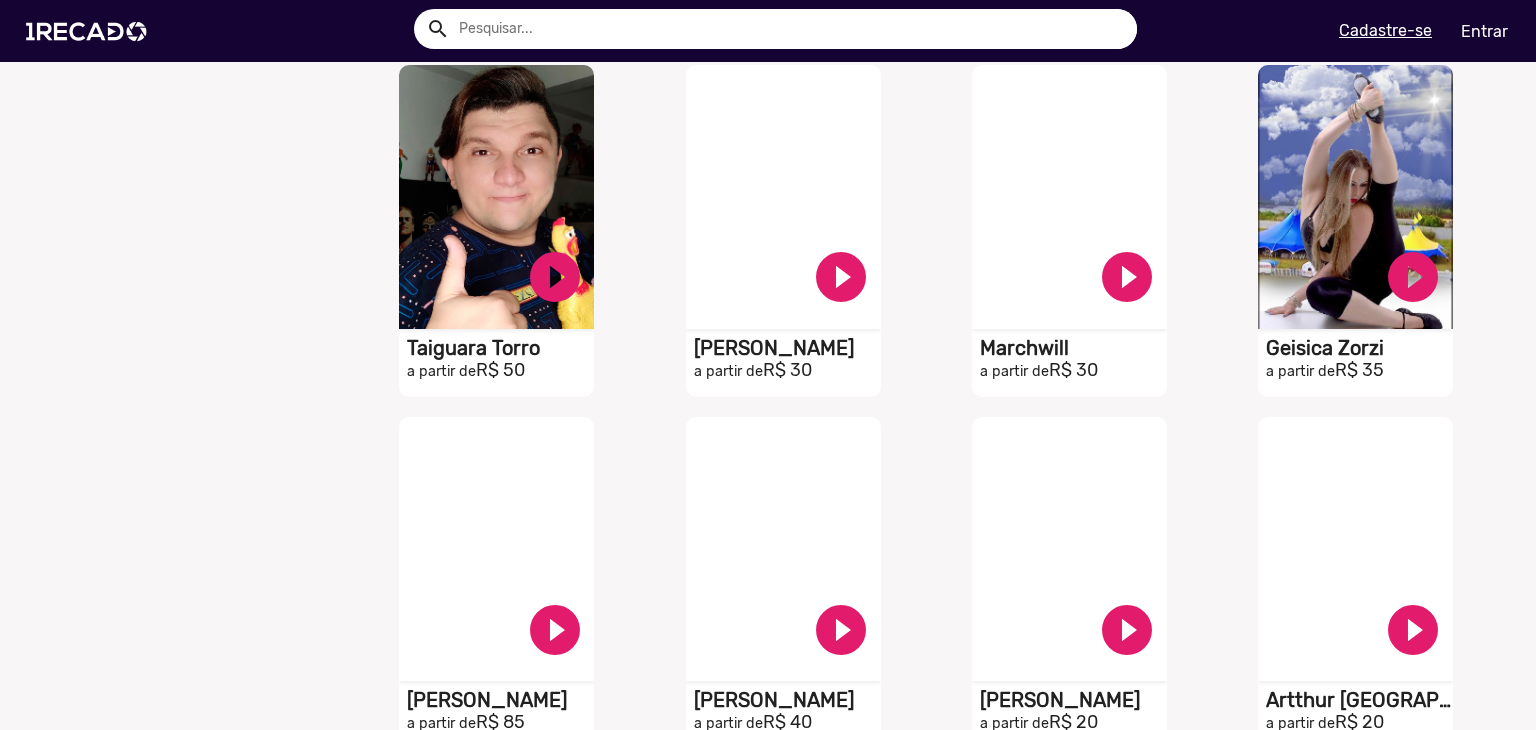 scroll, scrollTop: 3100, scrollLeft: 0, axis: vertical 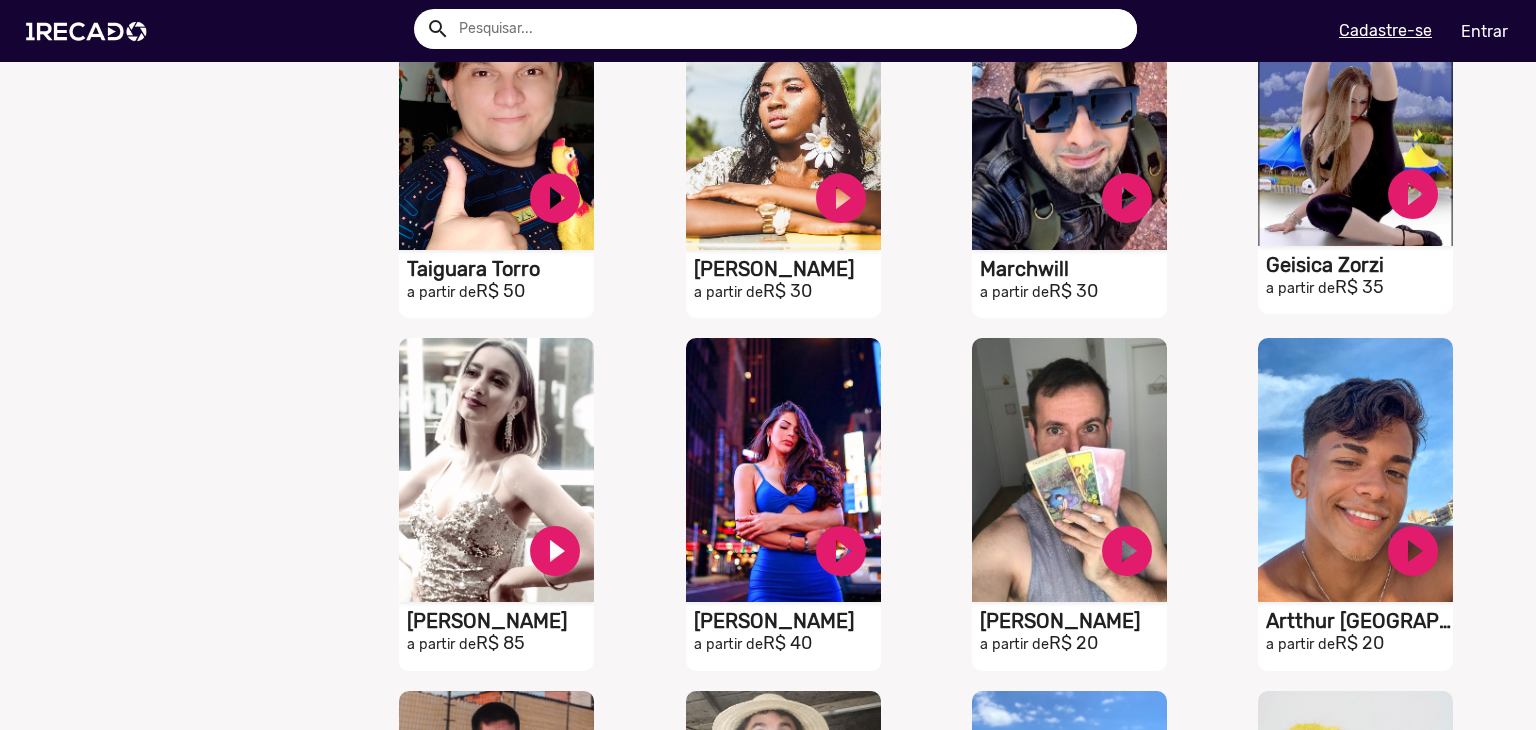 drag, startPoint x: 1284, startPoint y: 171, endPoint x: 1292, endPoint y: 112, distance: 59.5399 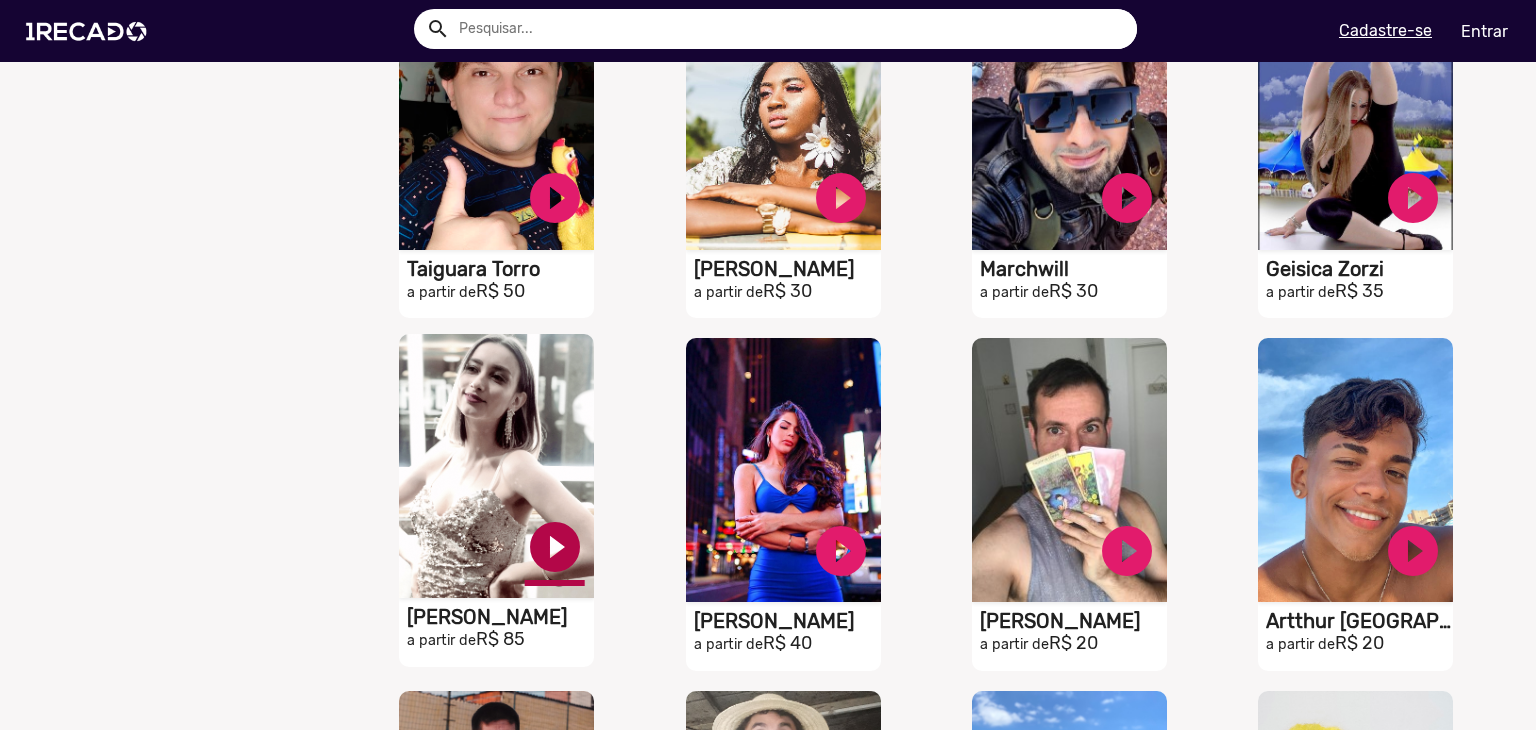 drag, startPoint x: 514, startPoint y: 474, endPoint x: 533, endPoint y: 566, distance: 93.941475 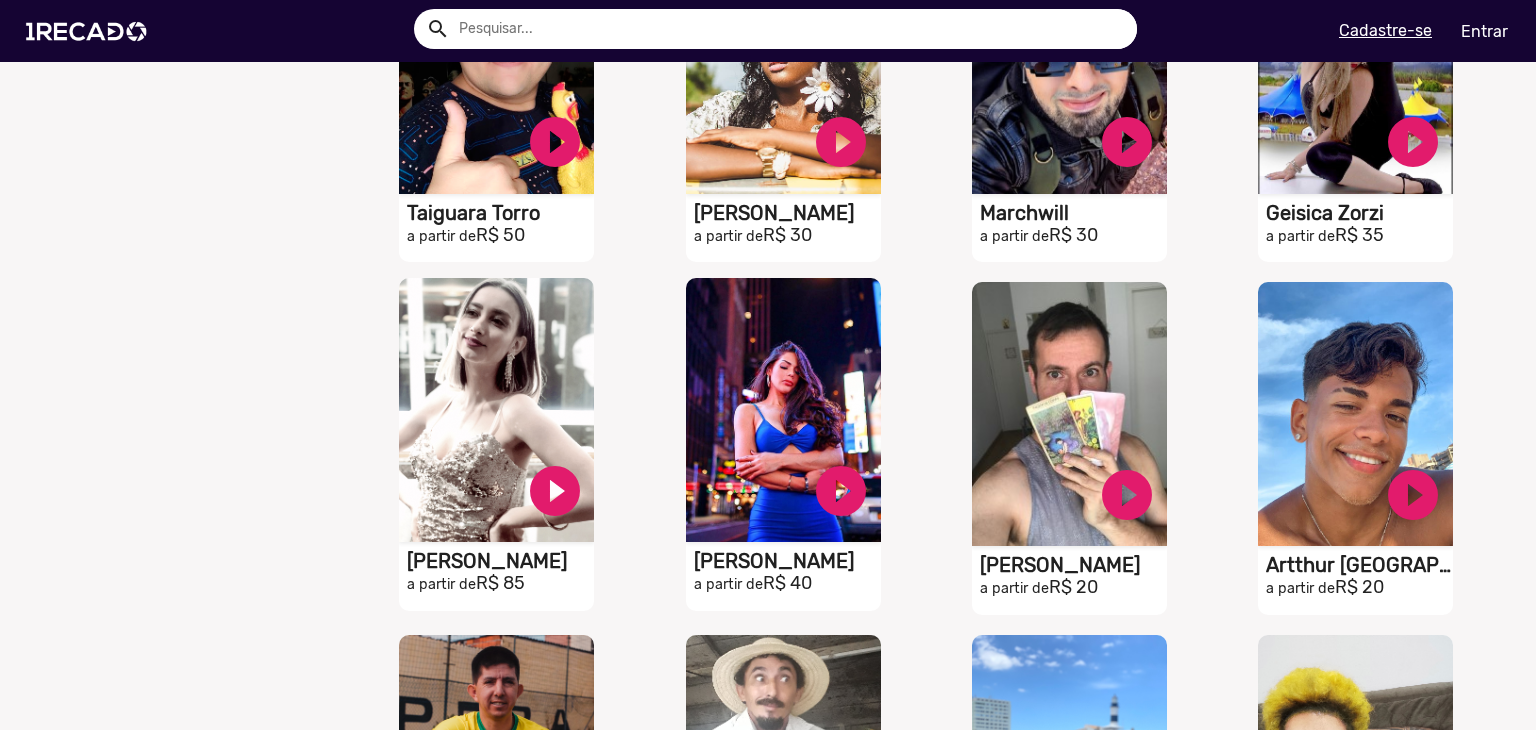 scroll, scrollTop: 3300, scrollLeft: 0, axis: vertical 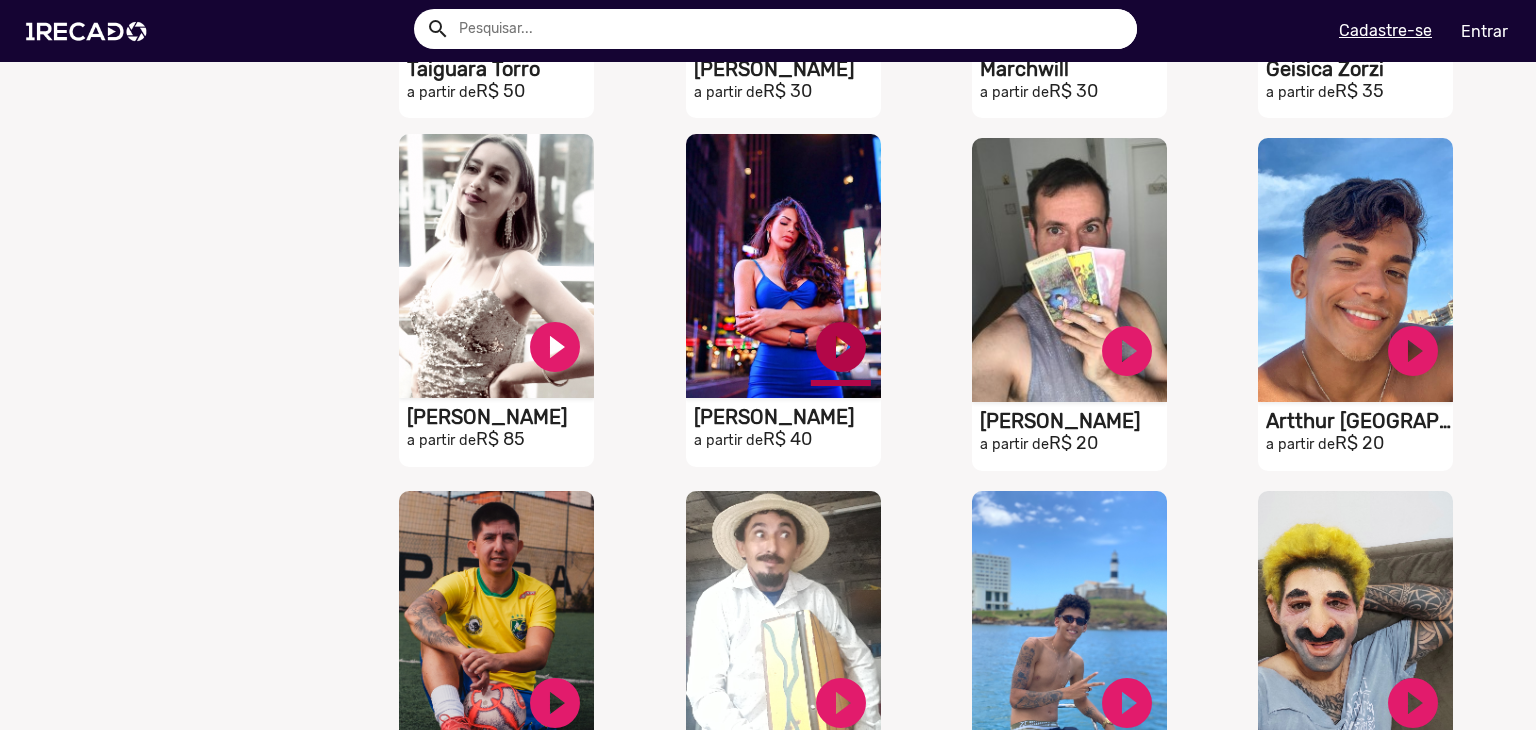 click on "play_circle_filled" at bounding box center (555, -2853) 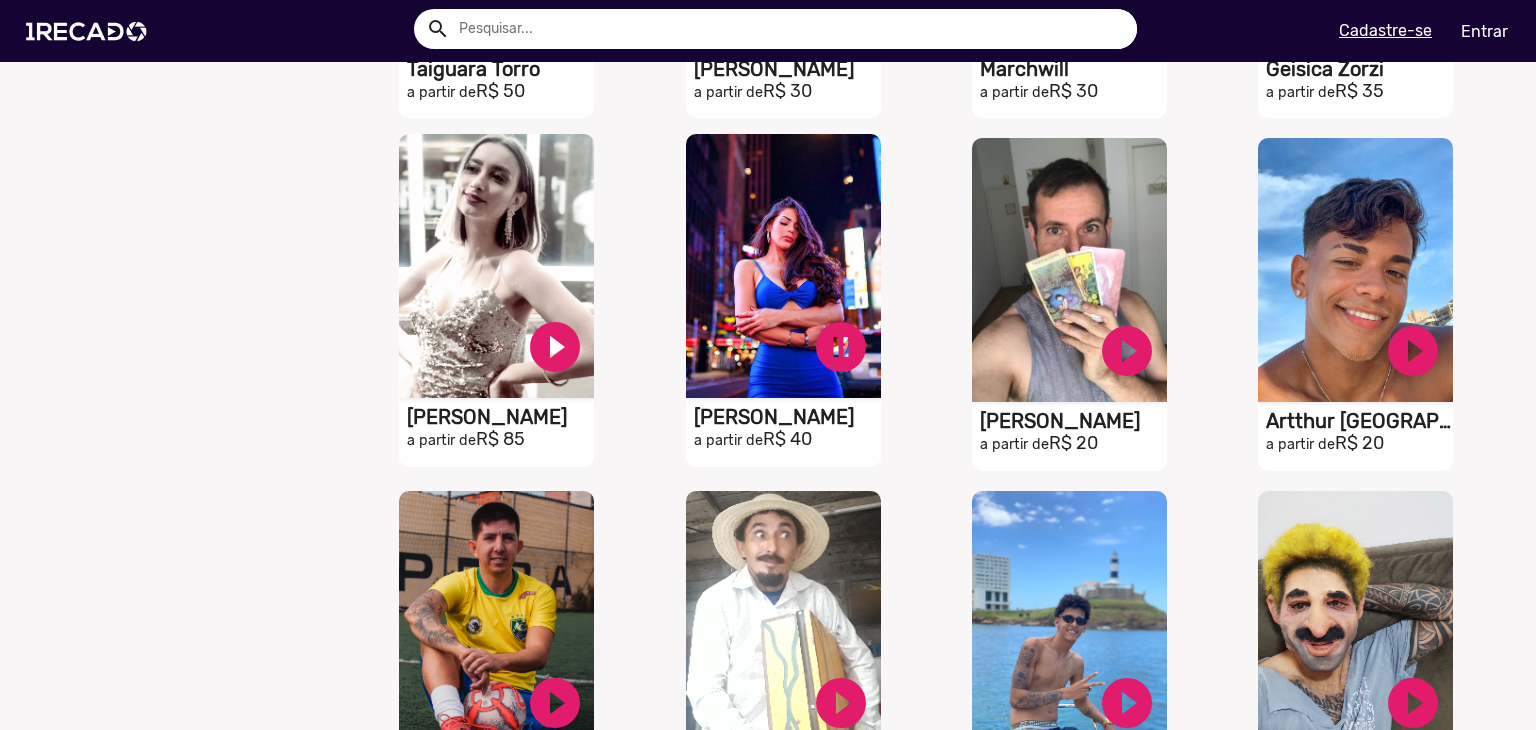 click on "S1RECADO vídeos dedicados para fãs e empresas" at bounding box center (496, -2933) 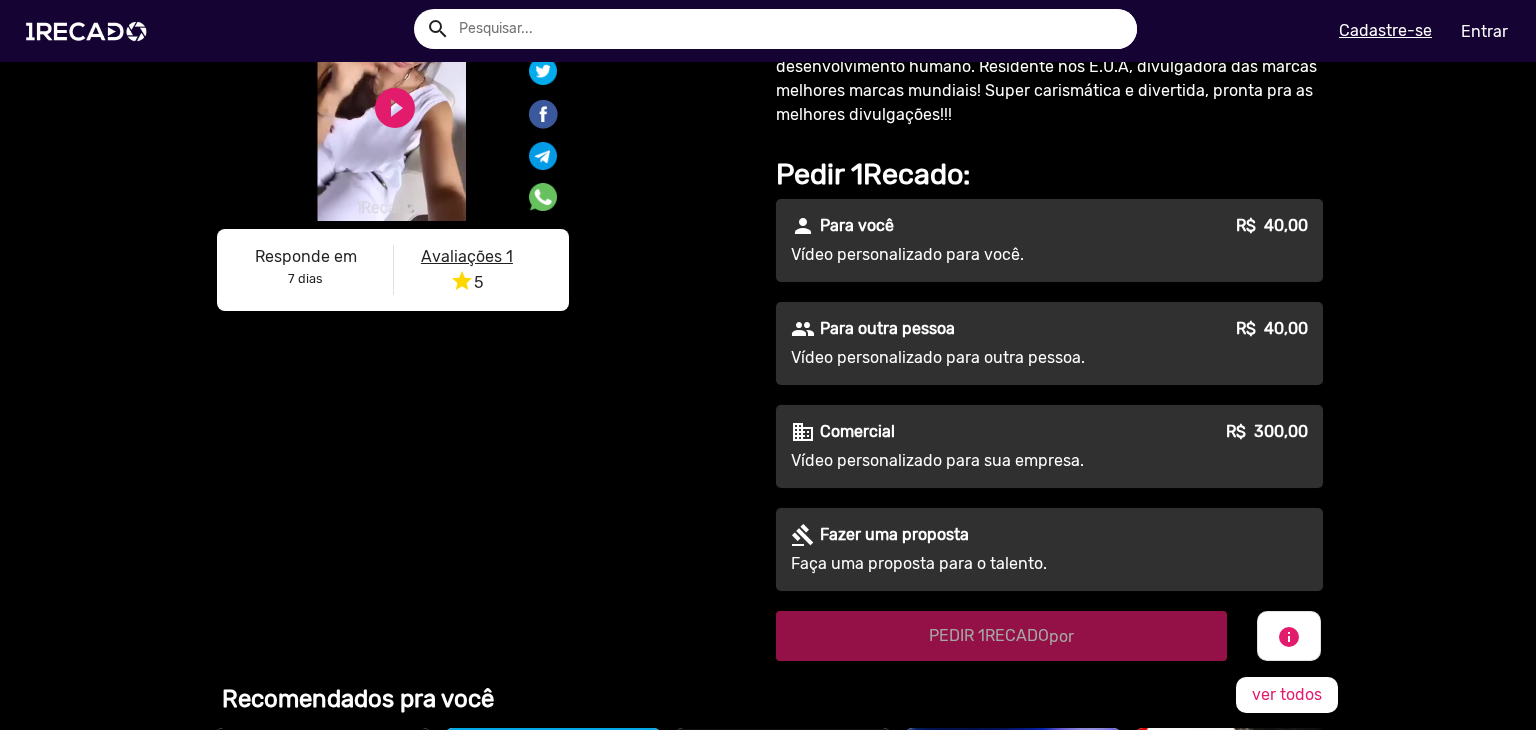 scroll, scrollTop: 0, scrollLeft: 0, axis: both 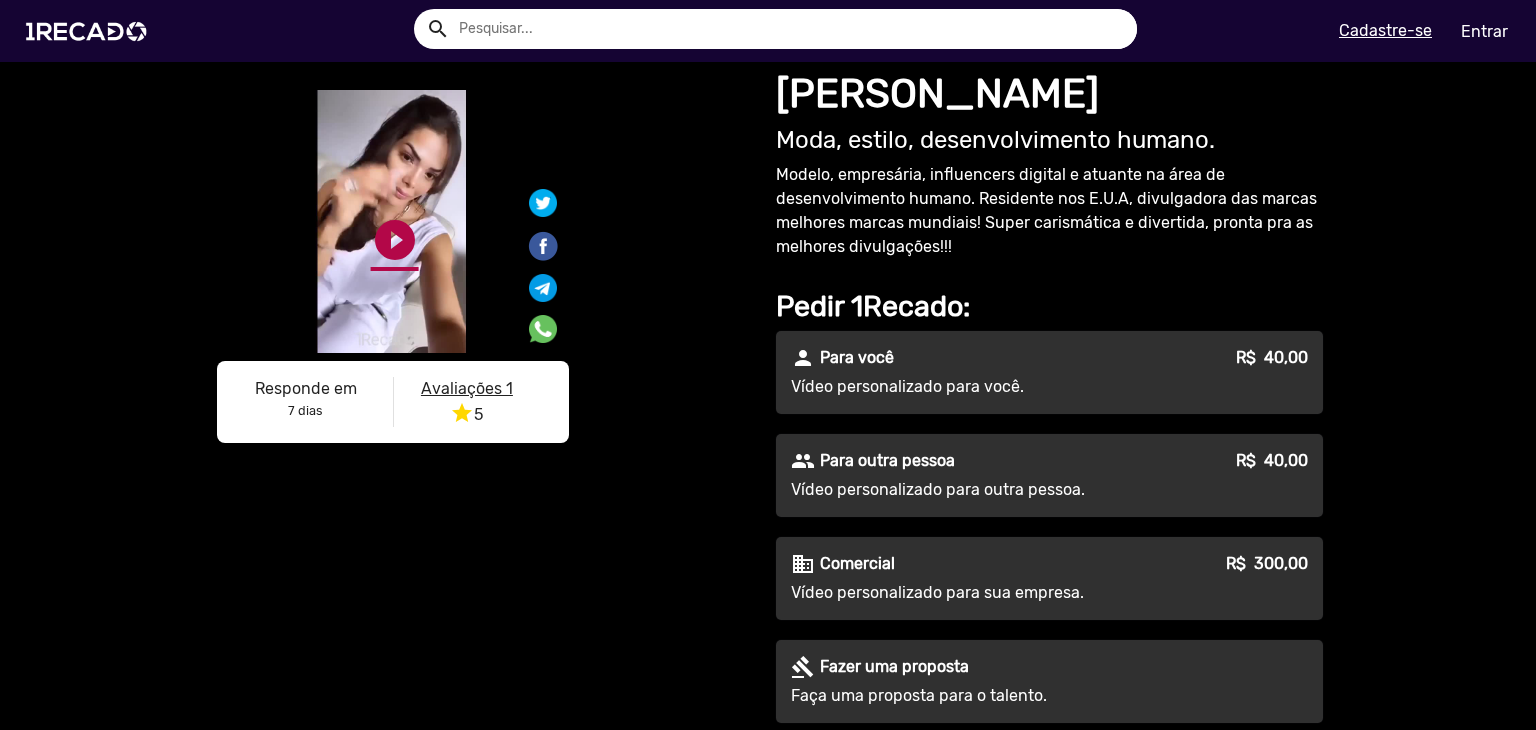 click on "play_circle_filled" 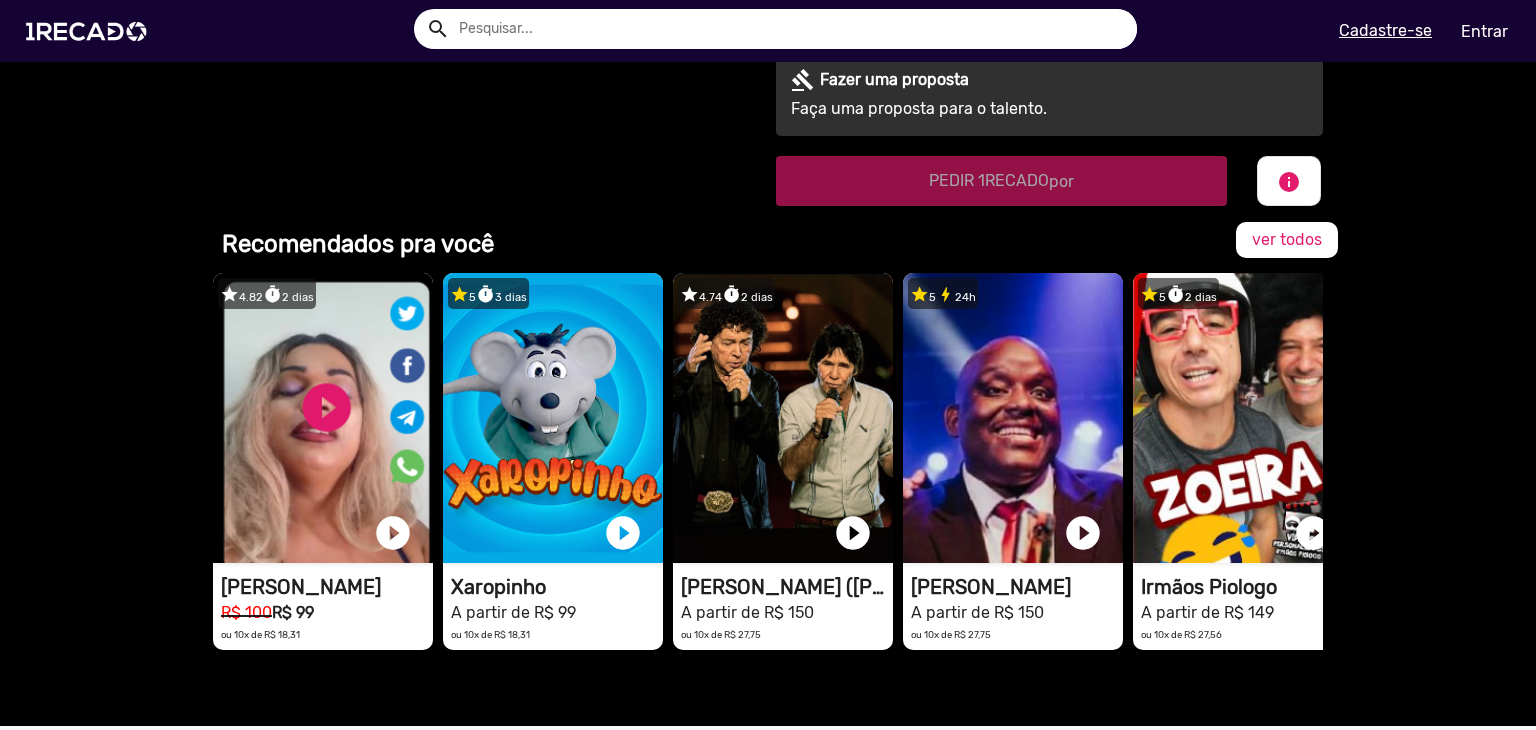 scroll, scrollTop: 800, scrollLeft: 0, axis: vertical 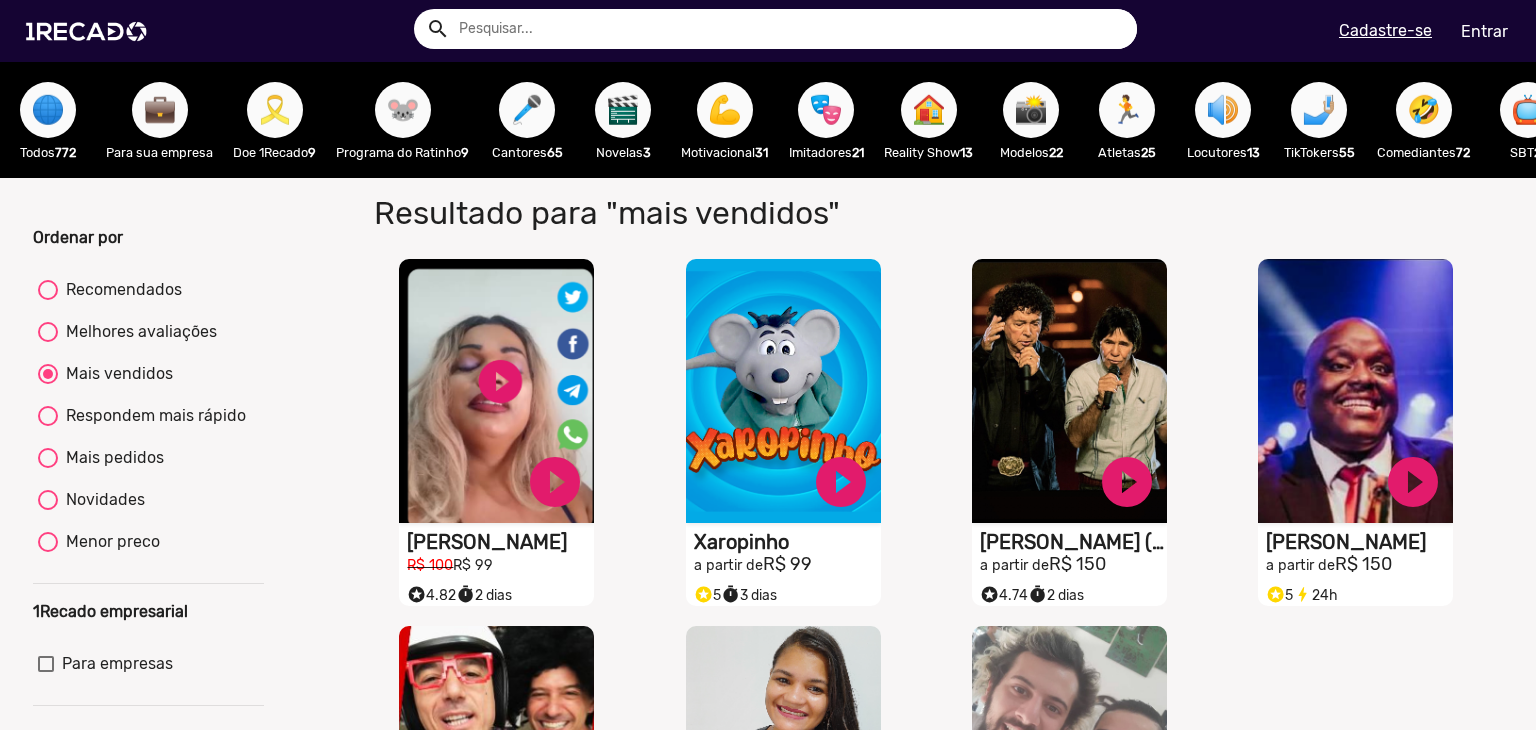 click on "Melhores avaliações" at bounding box center [137, 332] 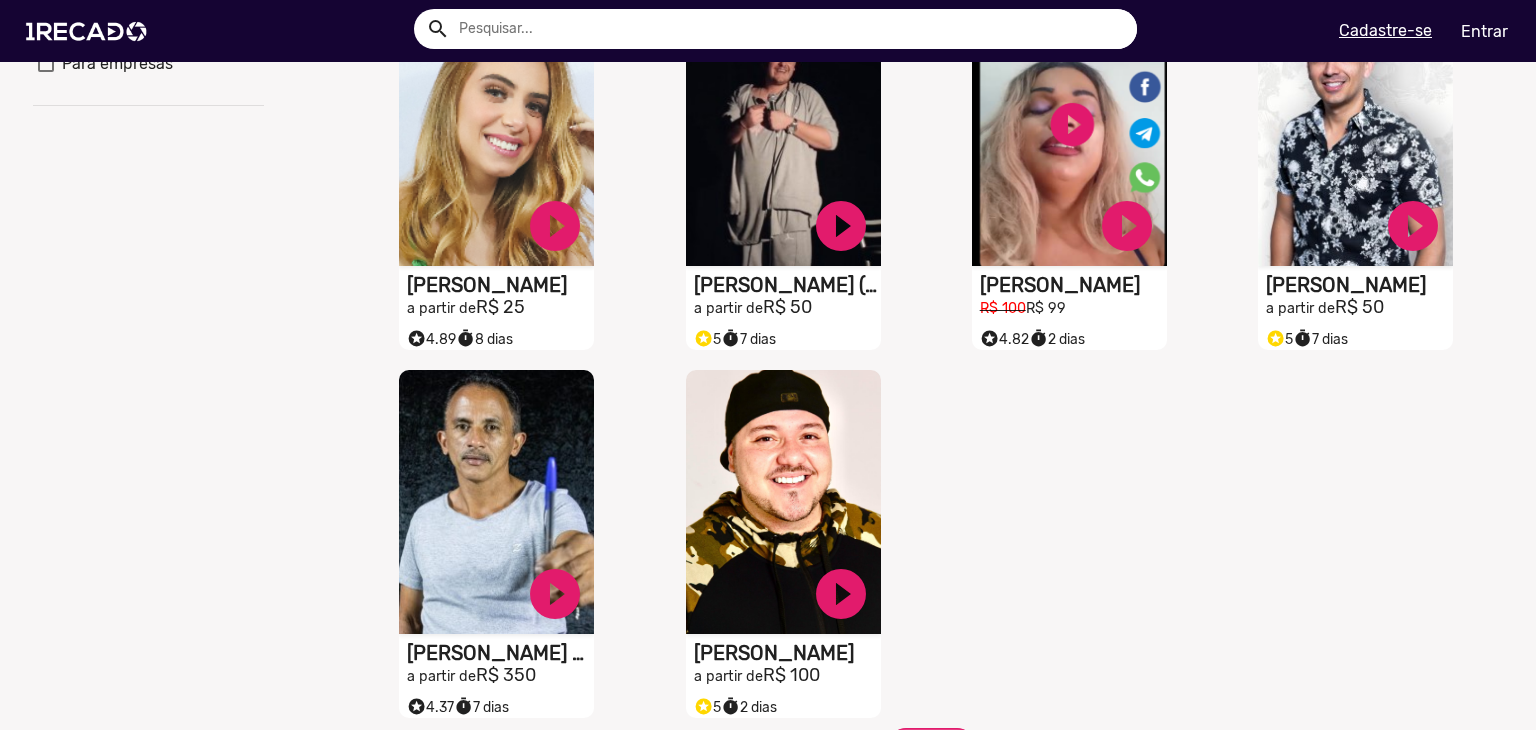 scroll, scrollTop: 700, scrollLeft: 0, axis: vertical 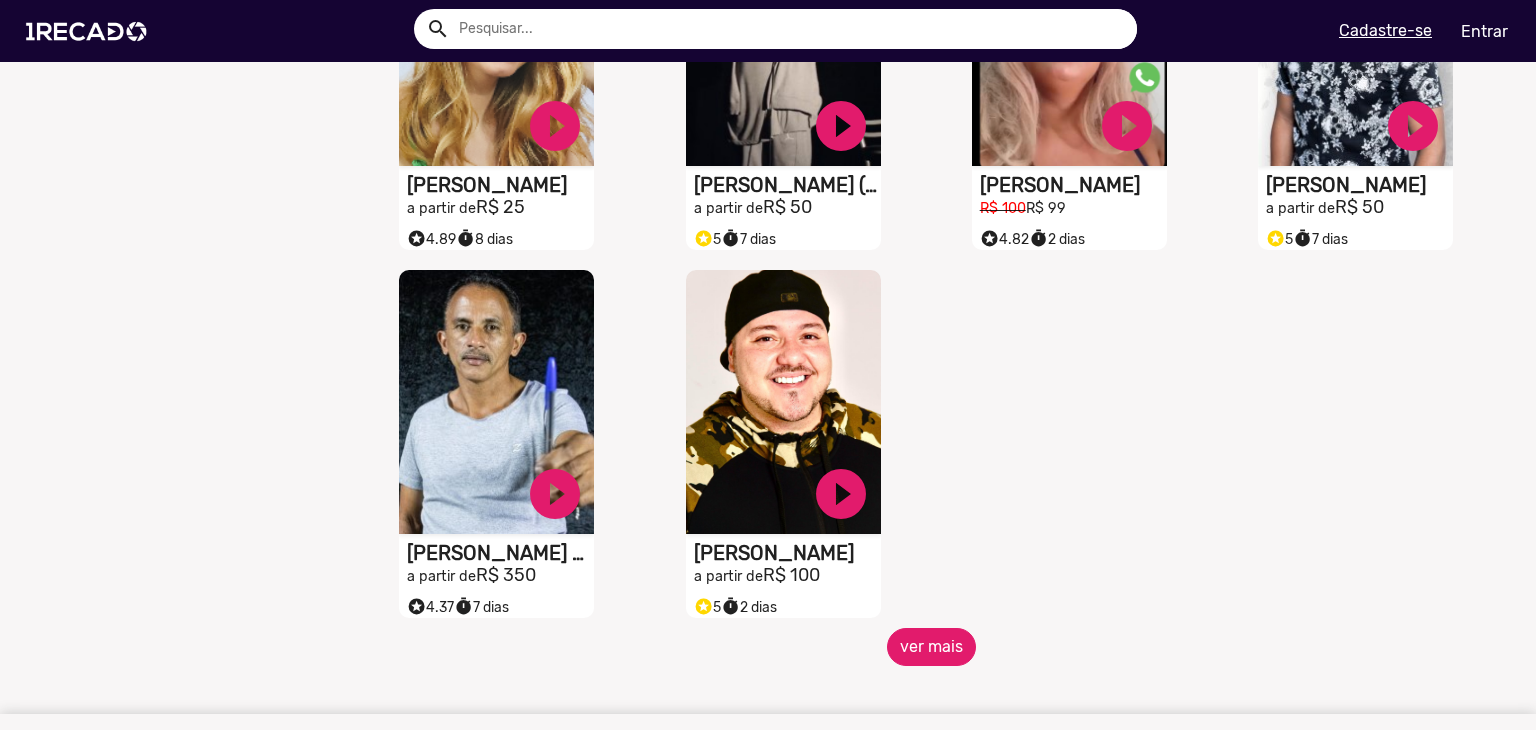 click on "ver mais" 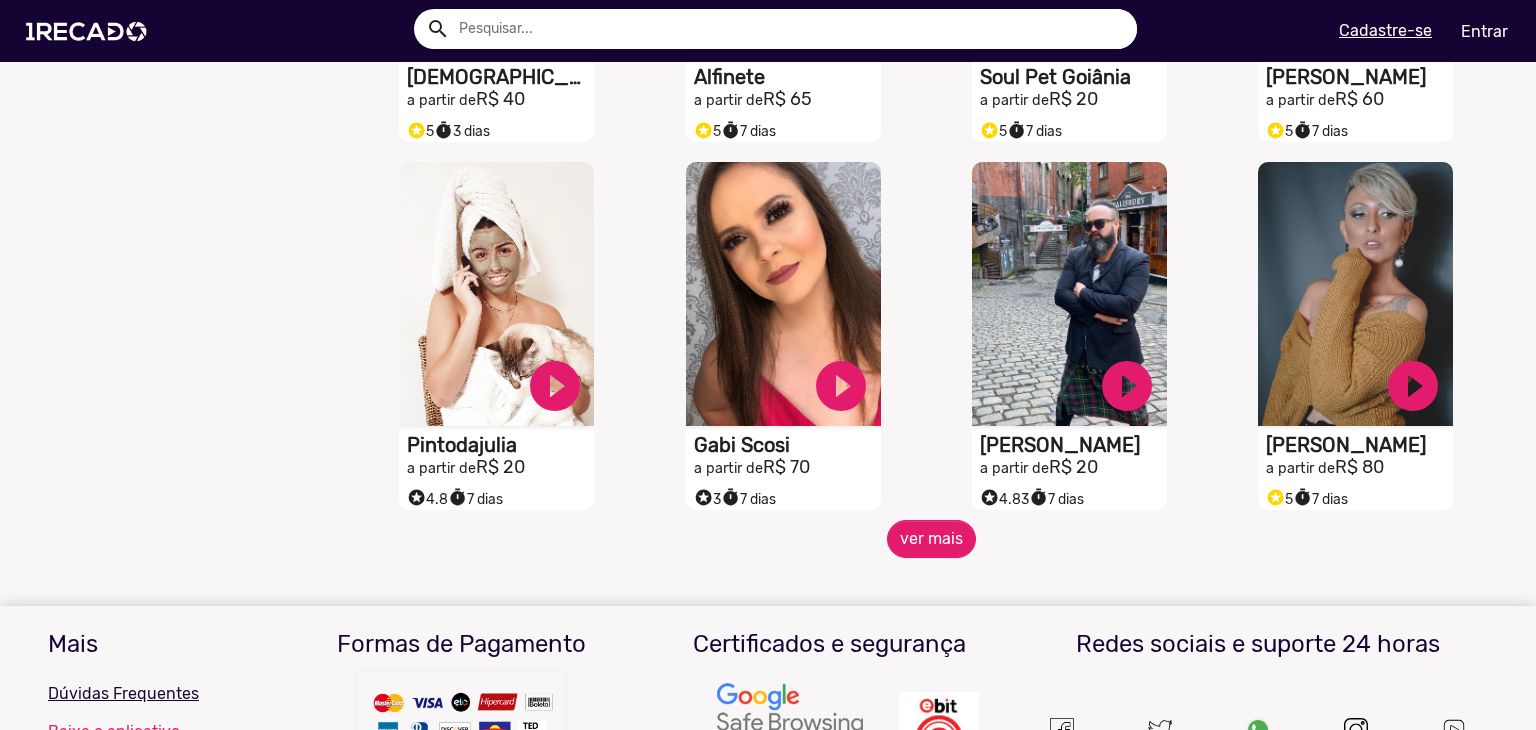 scroll, scrollTop: 1600, scrollLeft: 0, axis: vertical 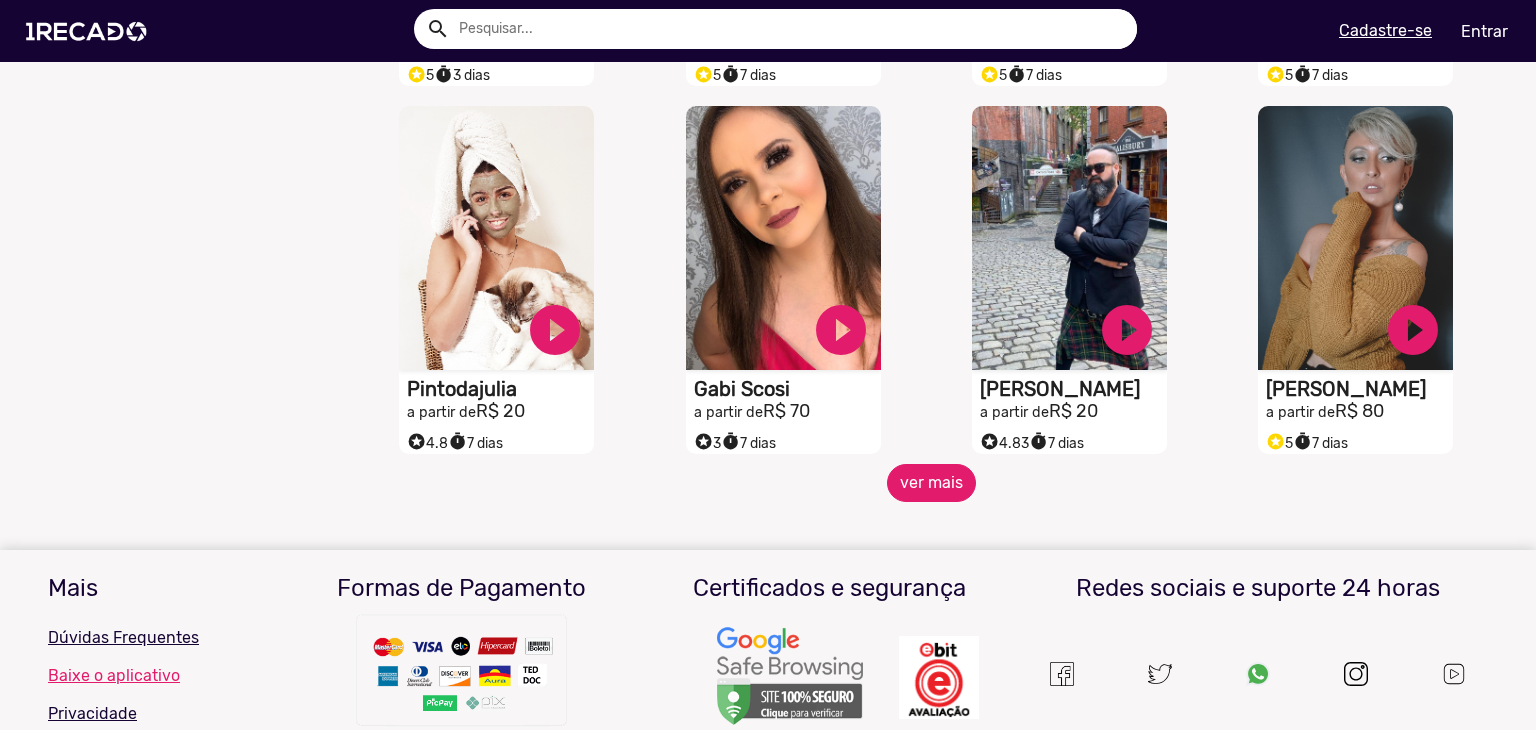 click on "ver mais" 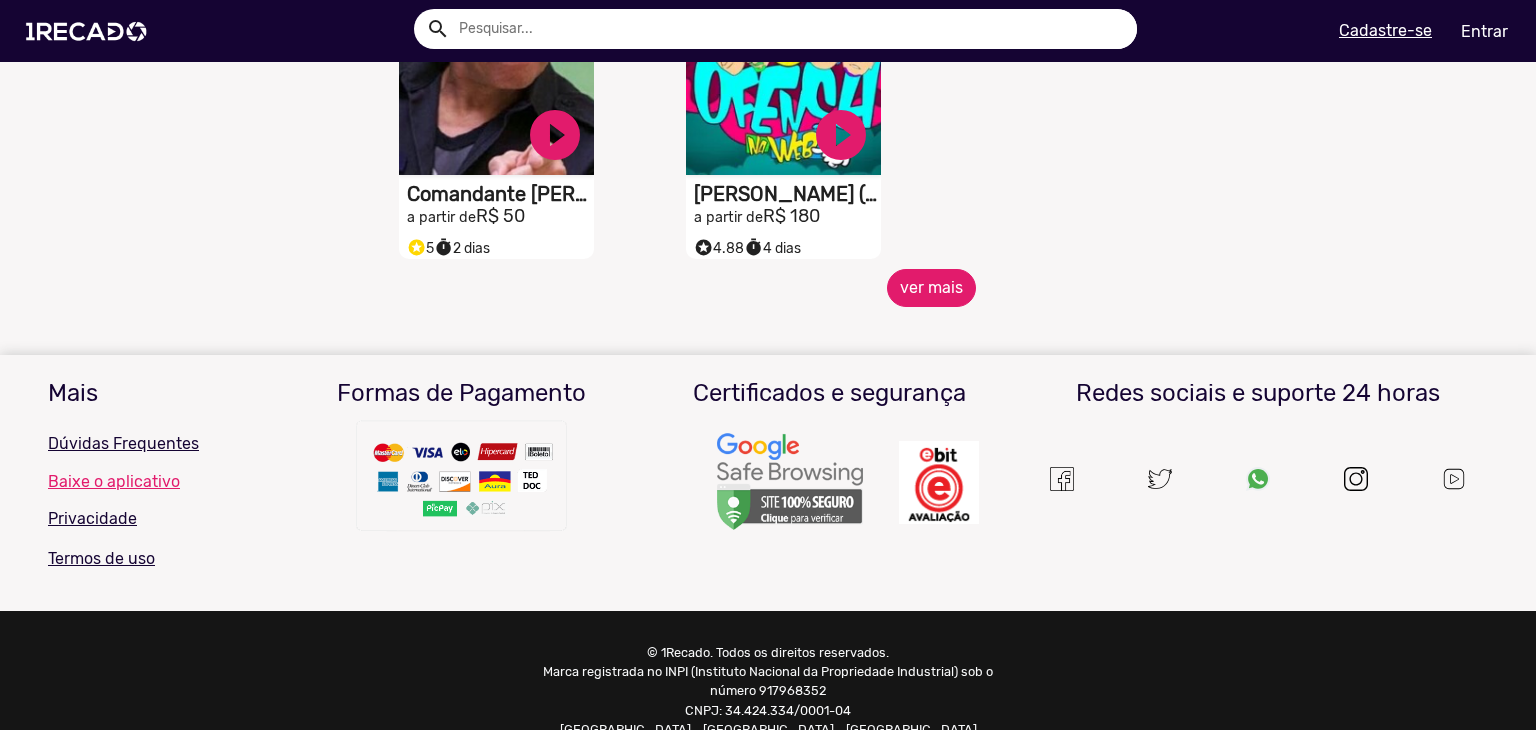 scroll, scrollTop: 2900, scrollLeft: 0, axis: vertical 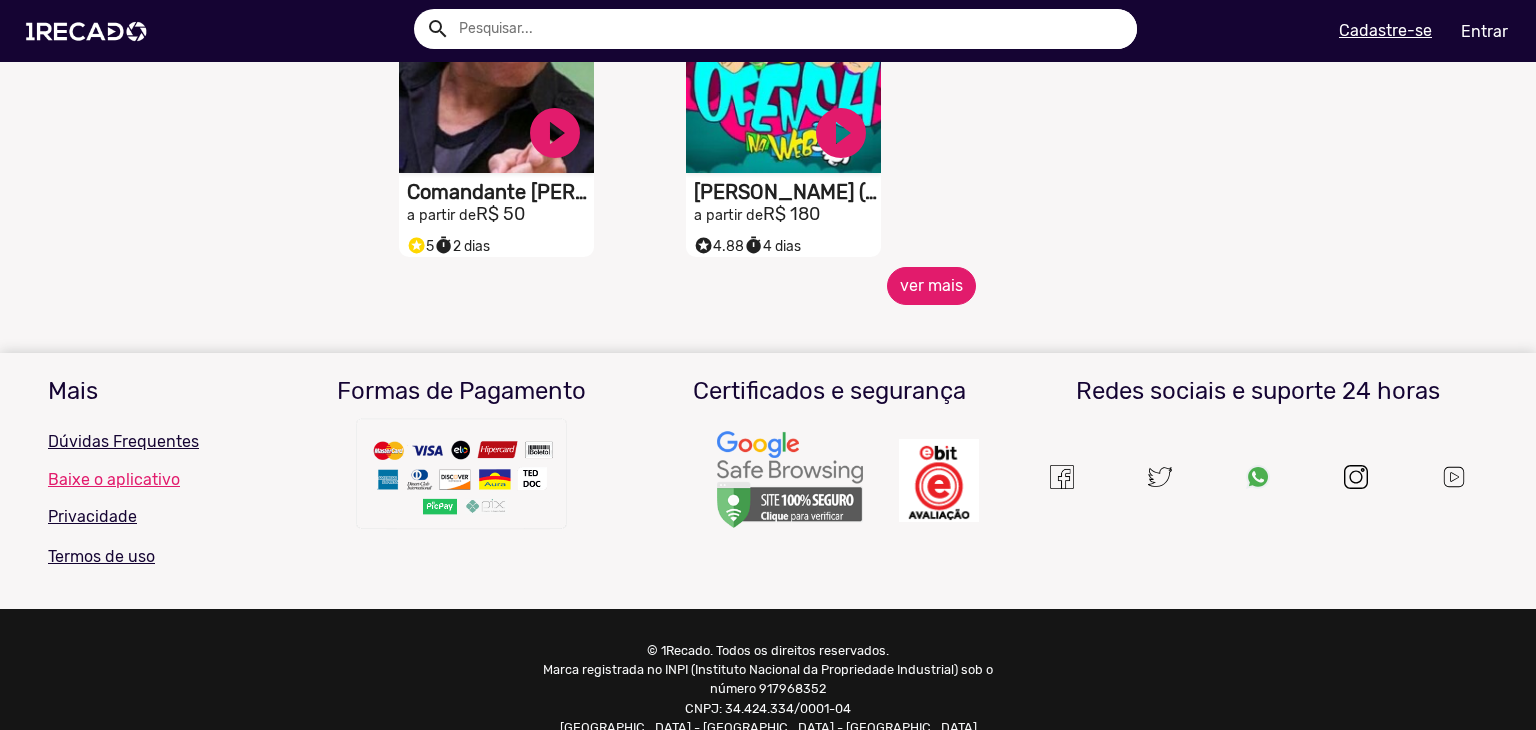 click on "ver mais" 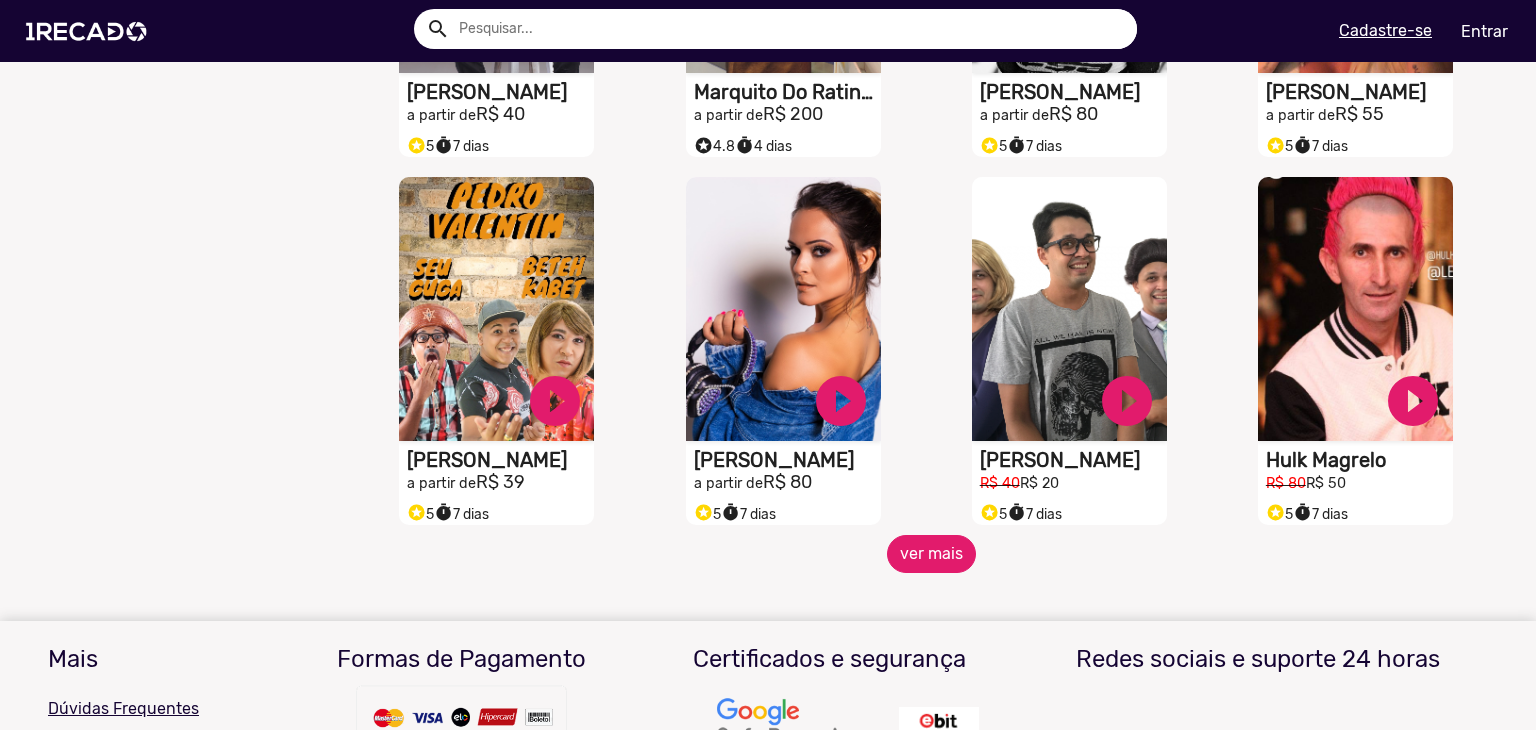 scroll, scrollTop: 3400, scrollLeft: 0, axis: vertical 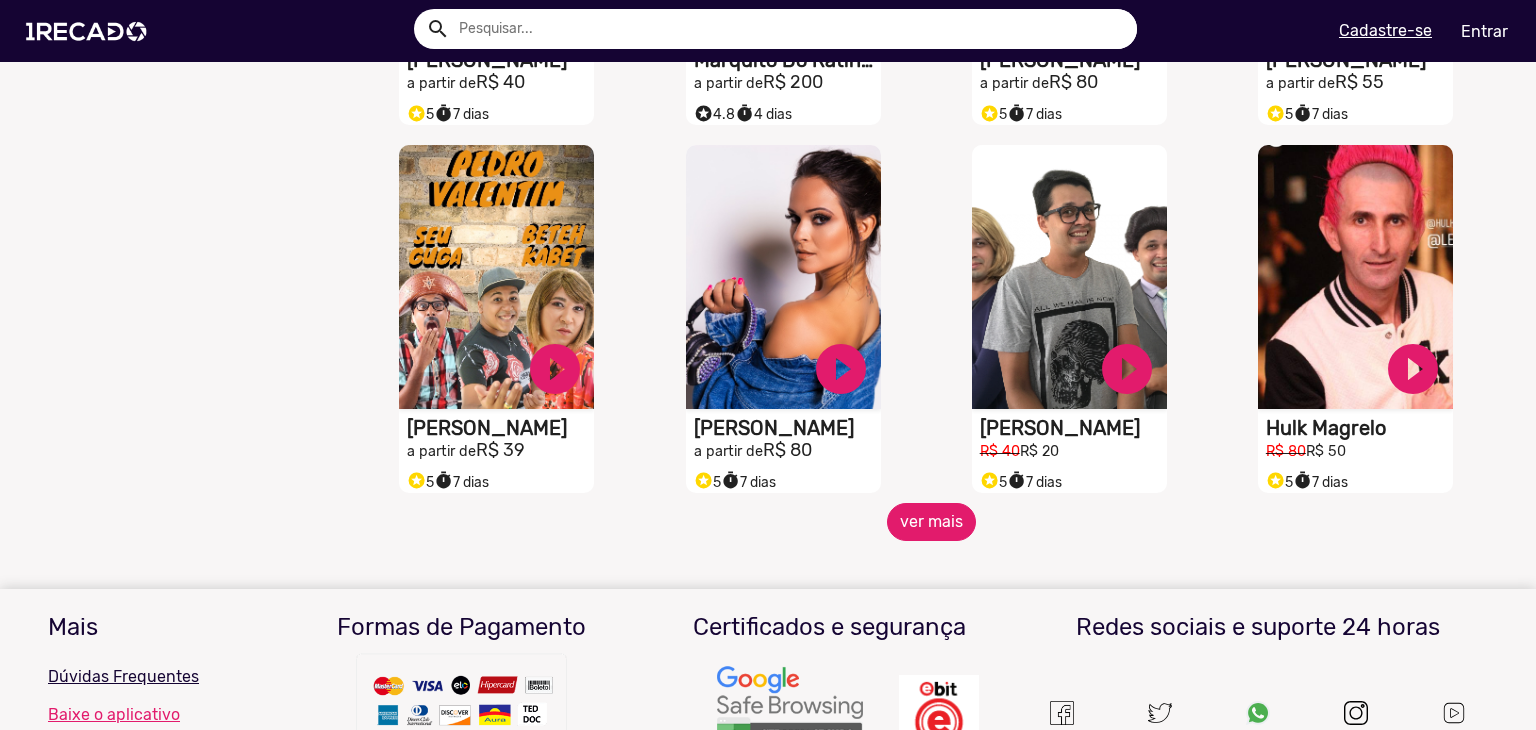 click on "ver mais" 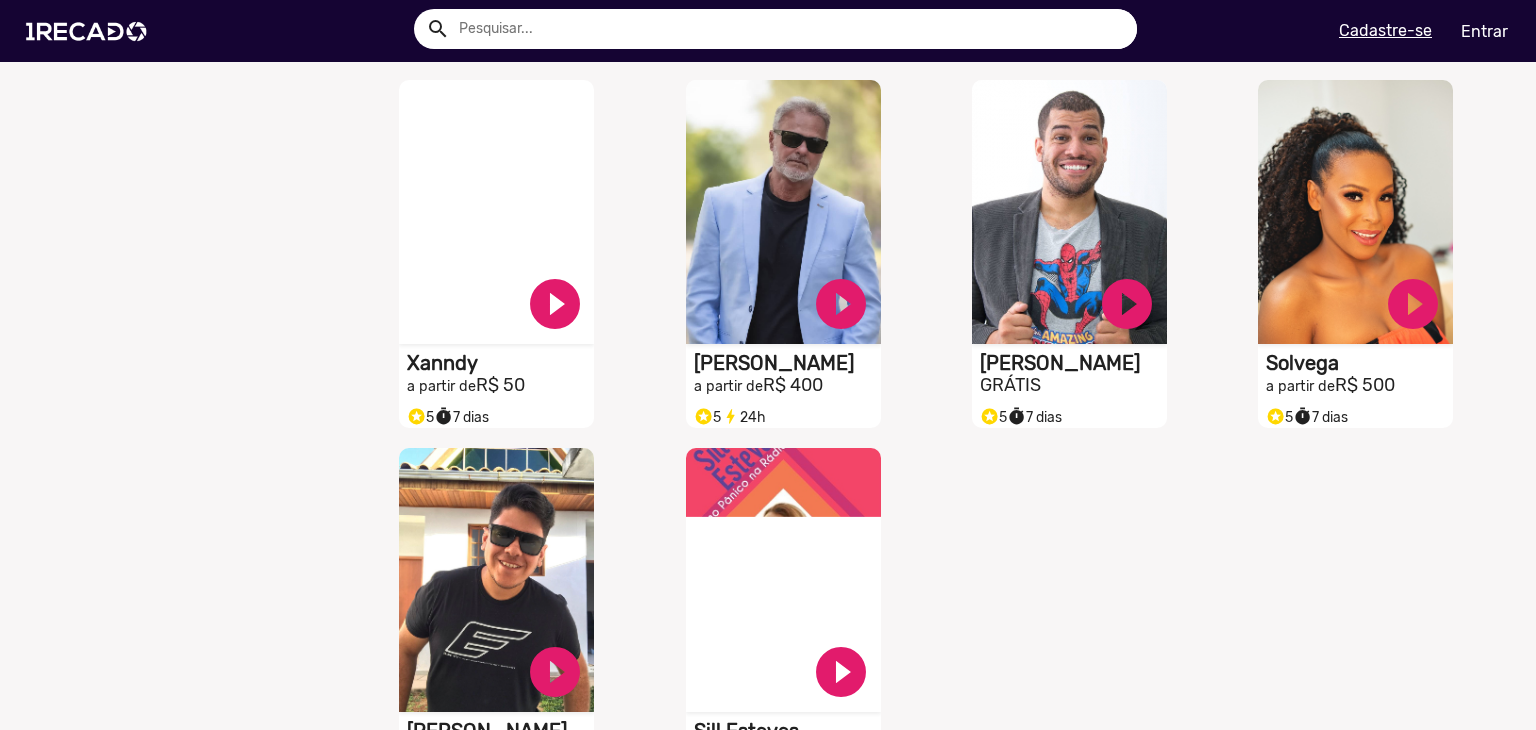 scroll, scrollTop: 4400, scrollLeft: 0, axis: vertical 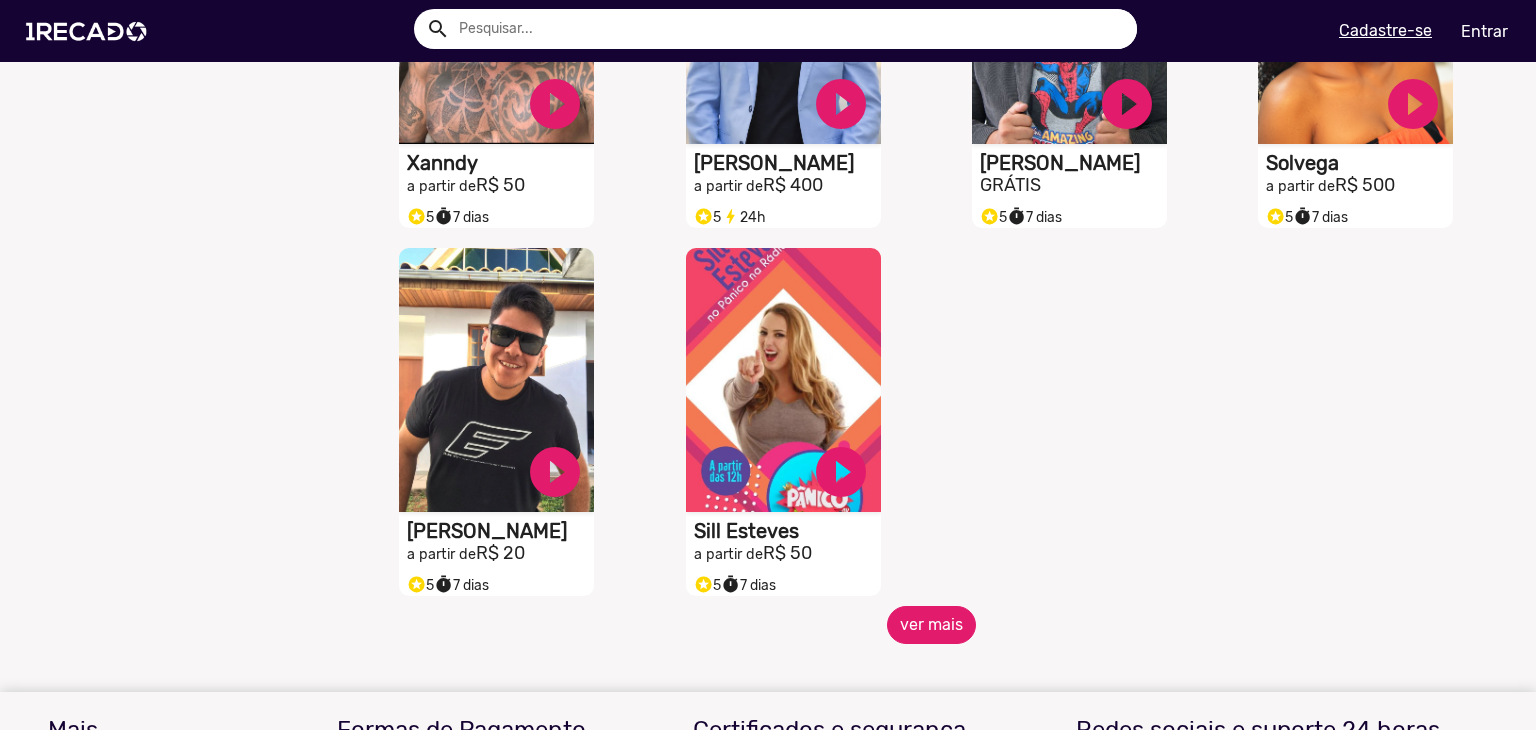 click on "ver mais" 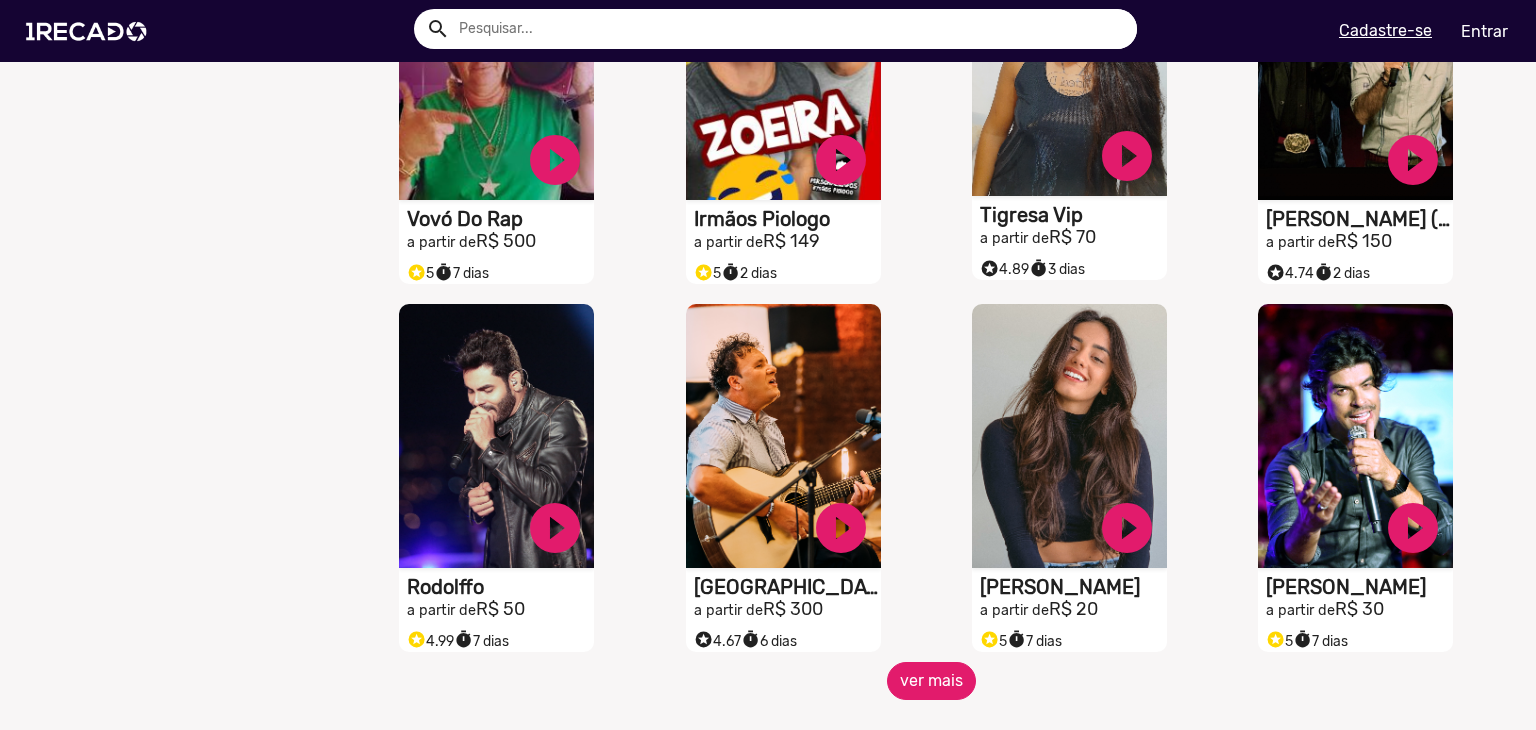 scroll, scrollTop: 5200, scrollLeft: 0, axis: vertical 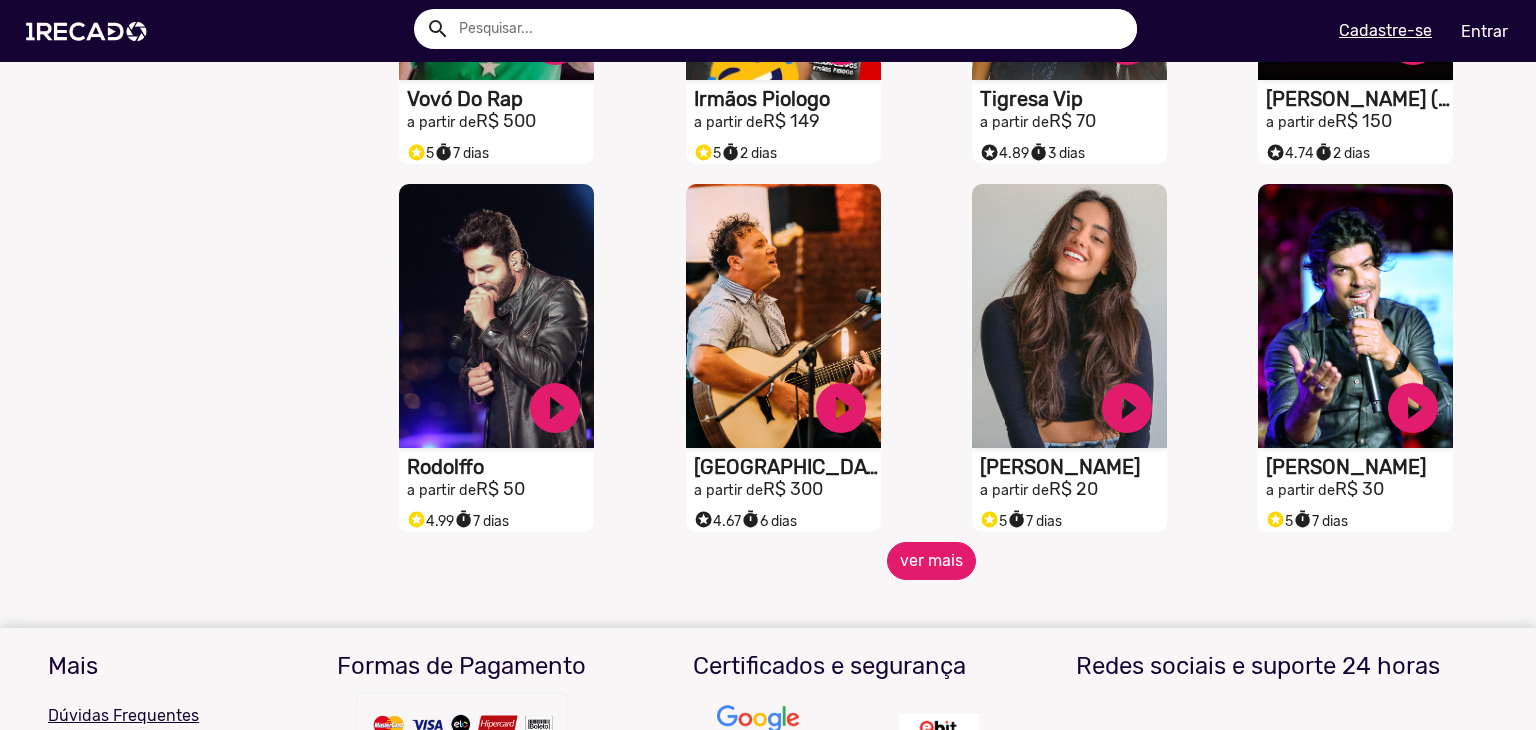 click on "ver mais" 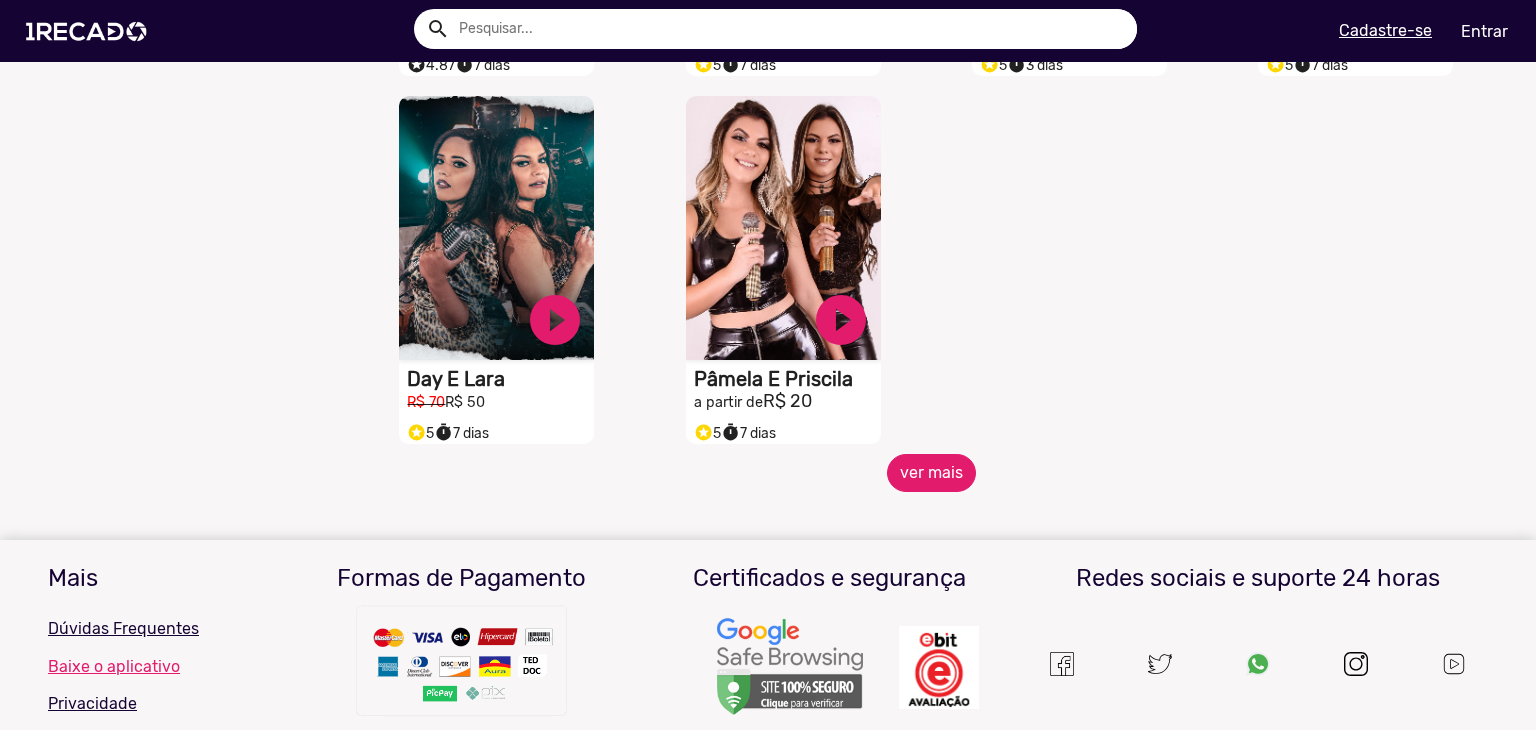 scroll, scrollTop: 6400, scrollLeft: 0, axis: vertical 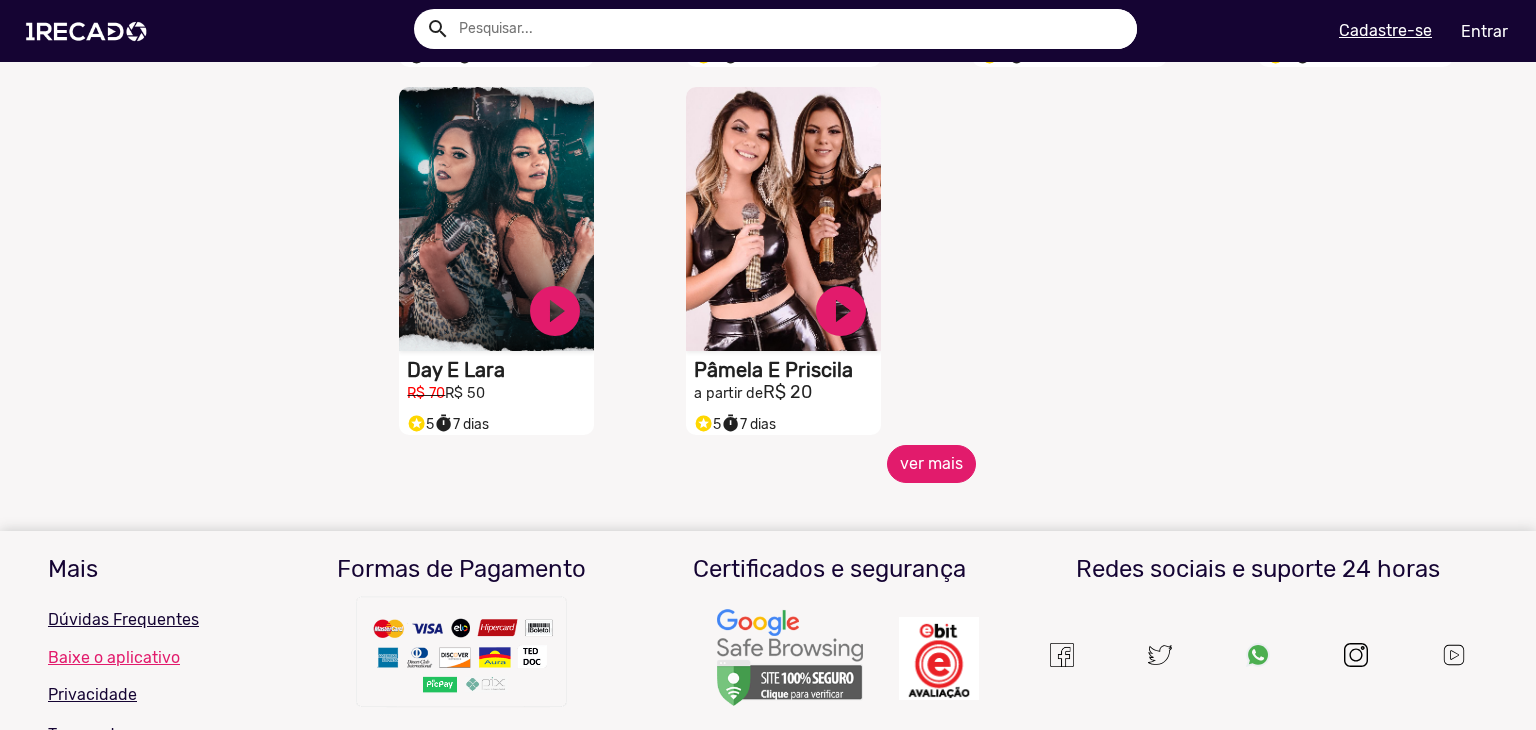 click on "ver mais" 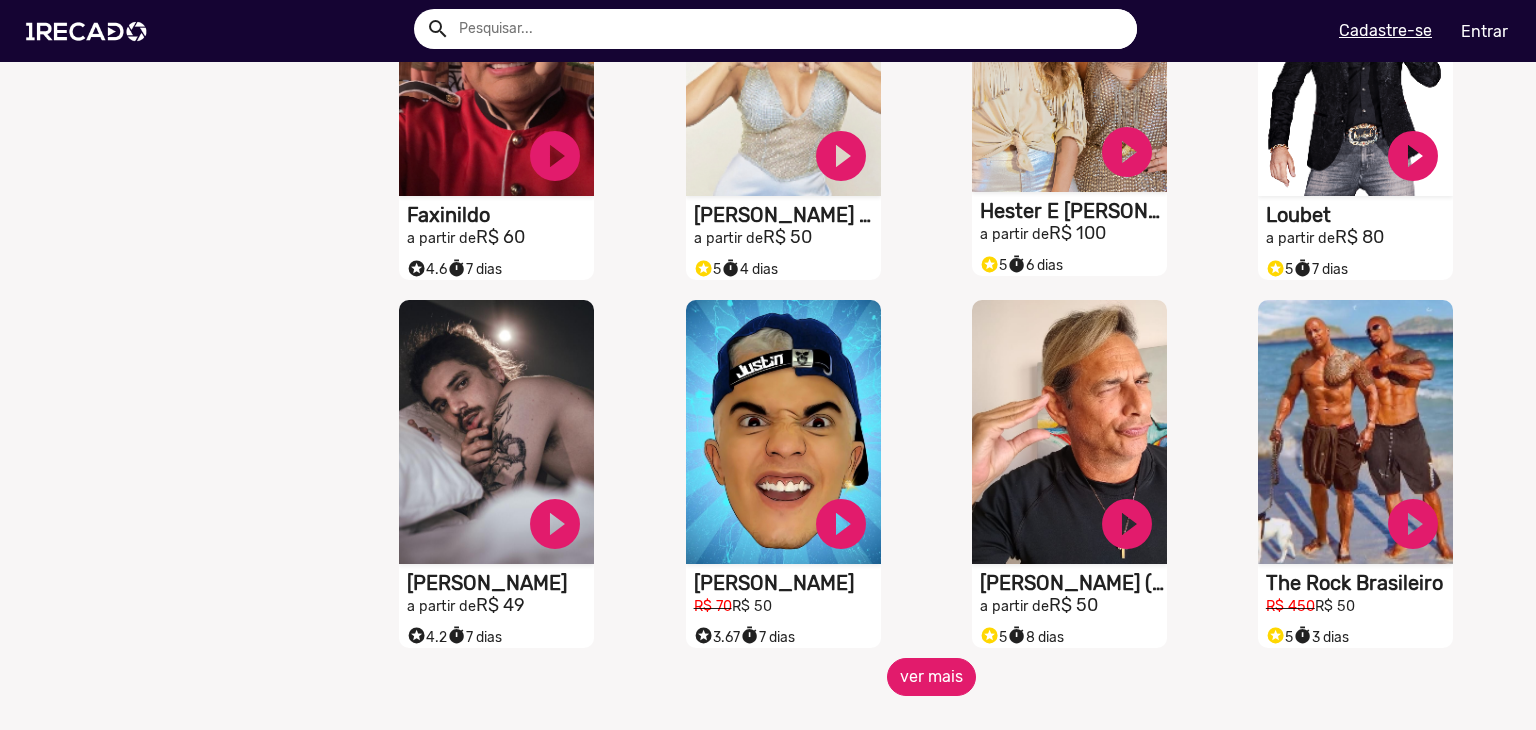 scroll, scrollTop: 7000, scrollLeft: 0, axis: vertical 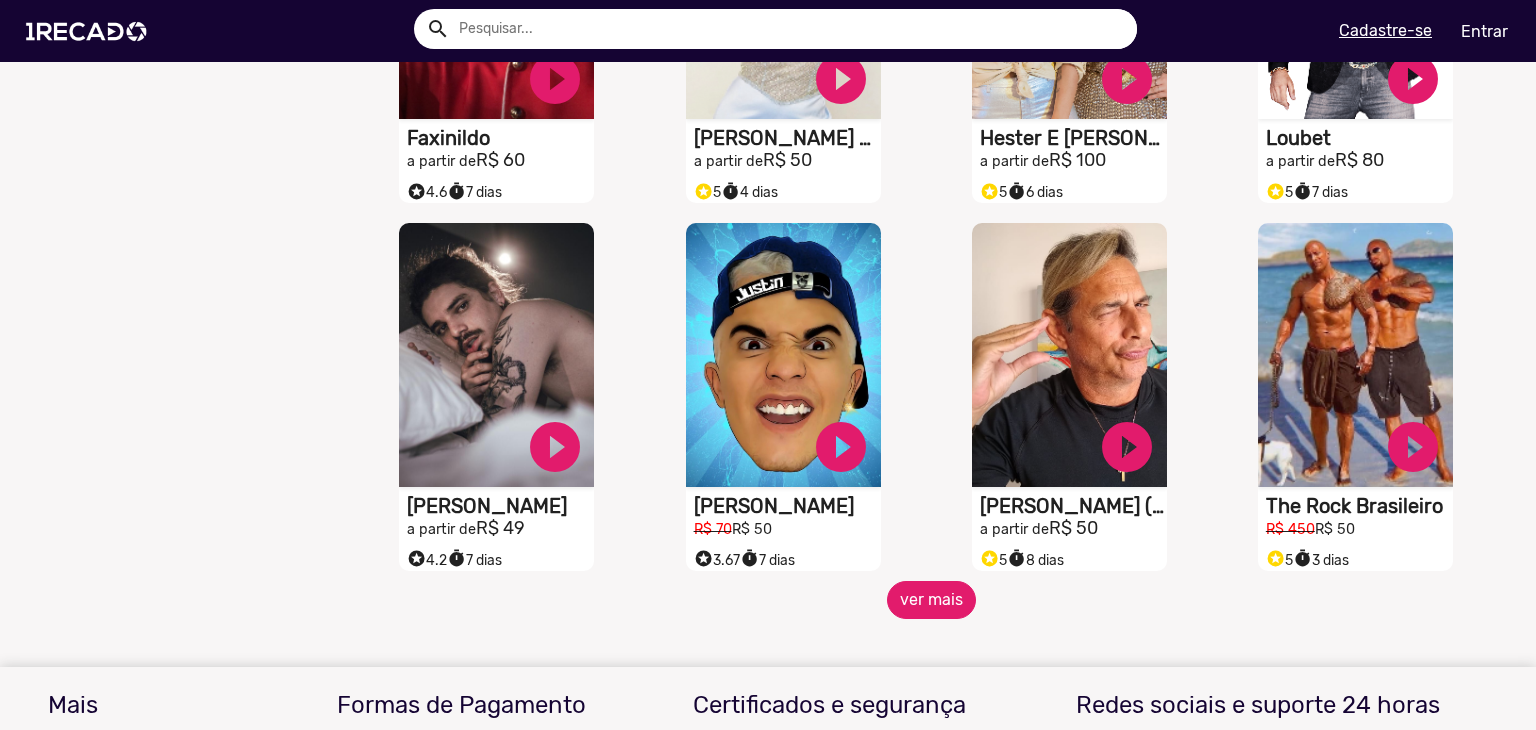 click on "ver mais" 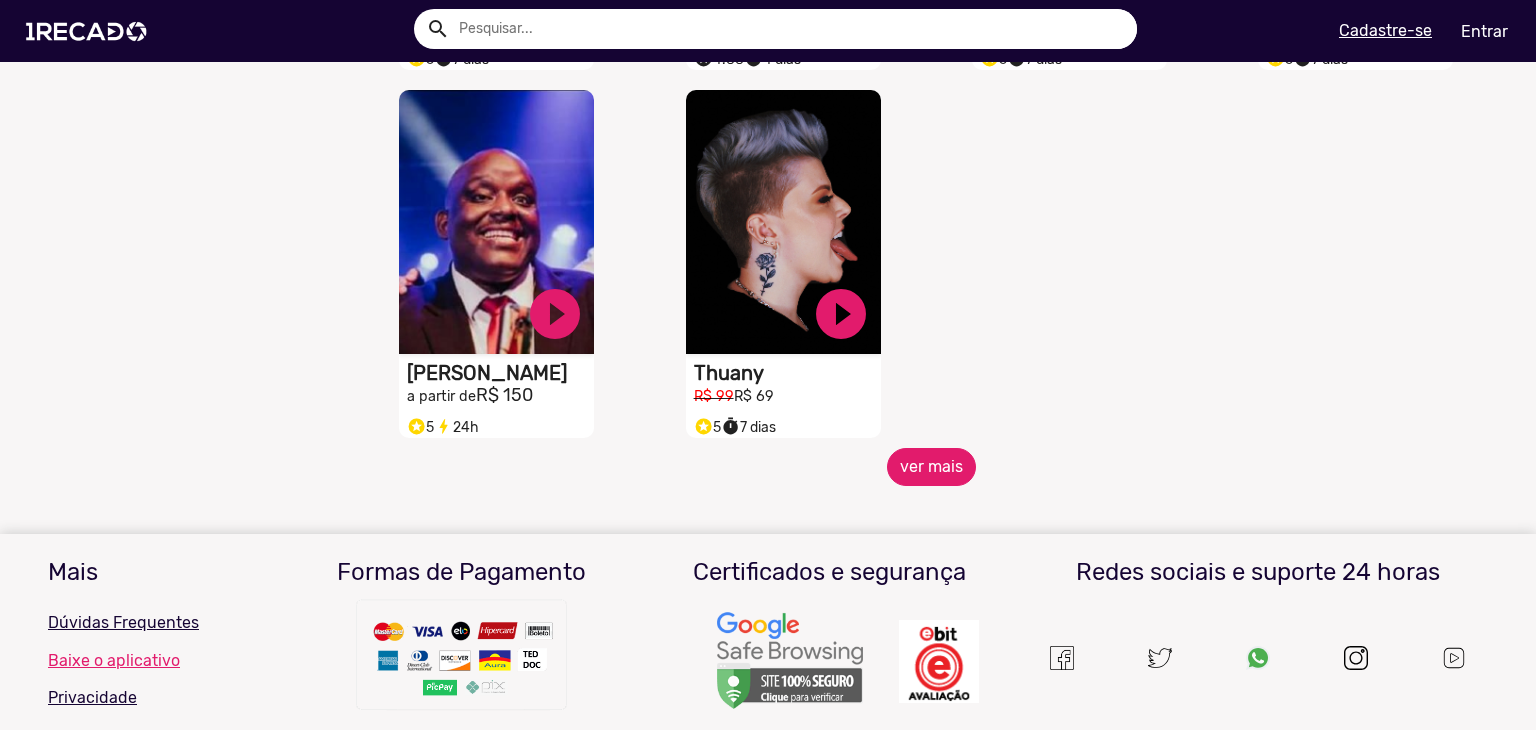 scroll, scrollTop: 8300, scrollLeft: 0, axis: vertical 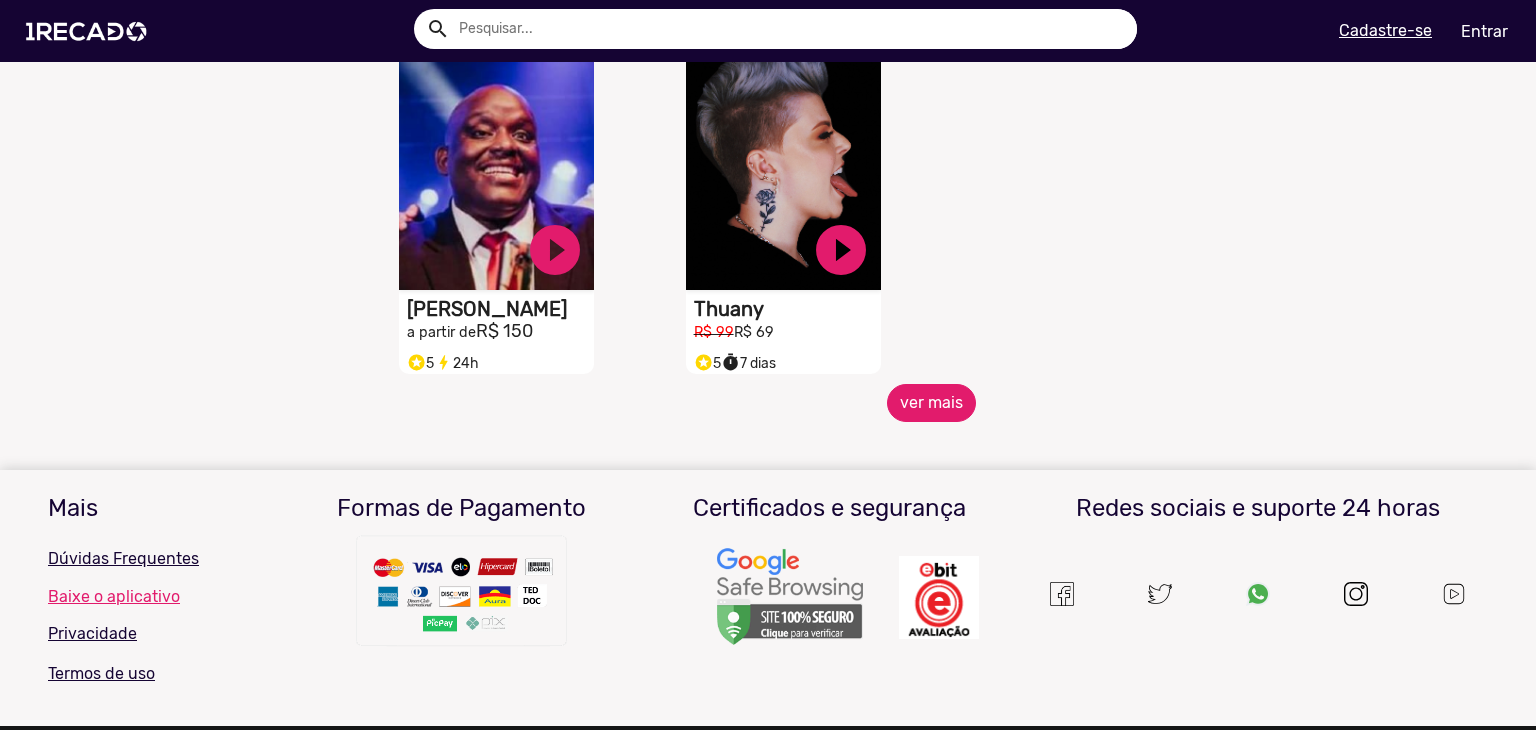 click on "ver mais" 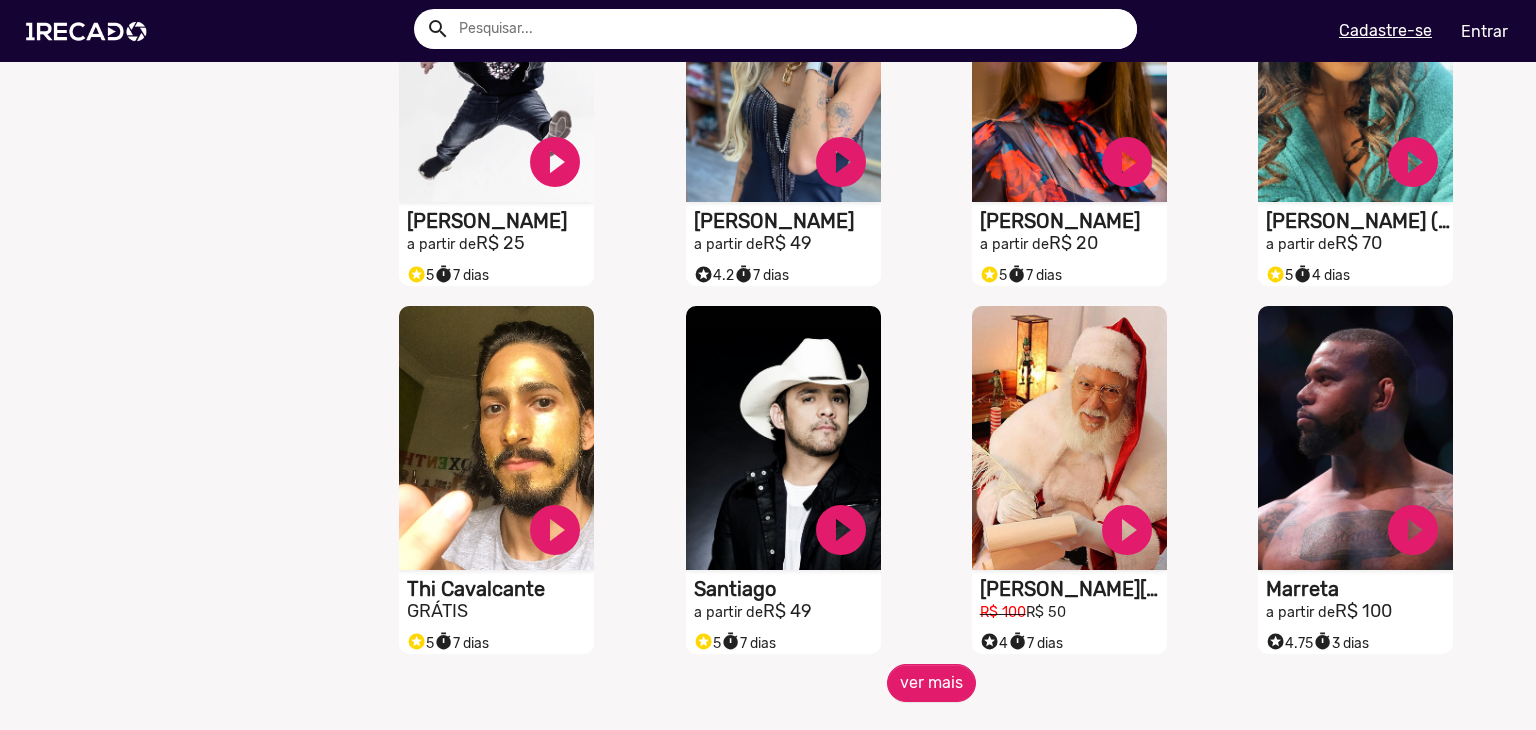 scroll, scrollTop: 8800, scrollLeft: 0, axis: vertical 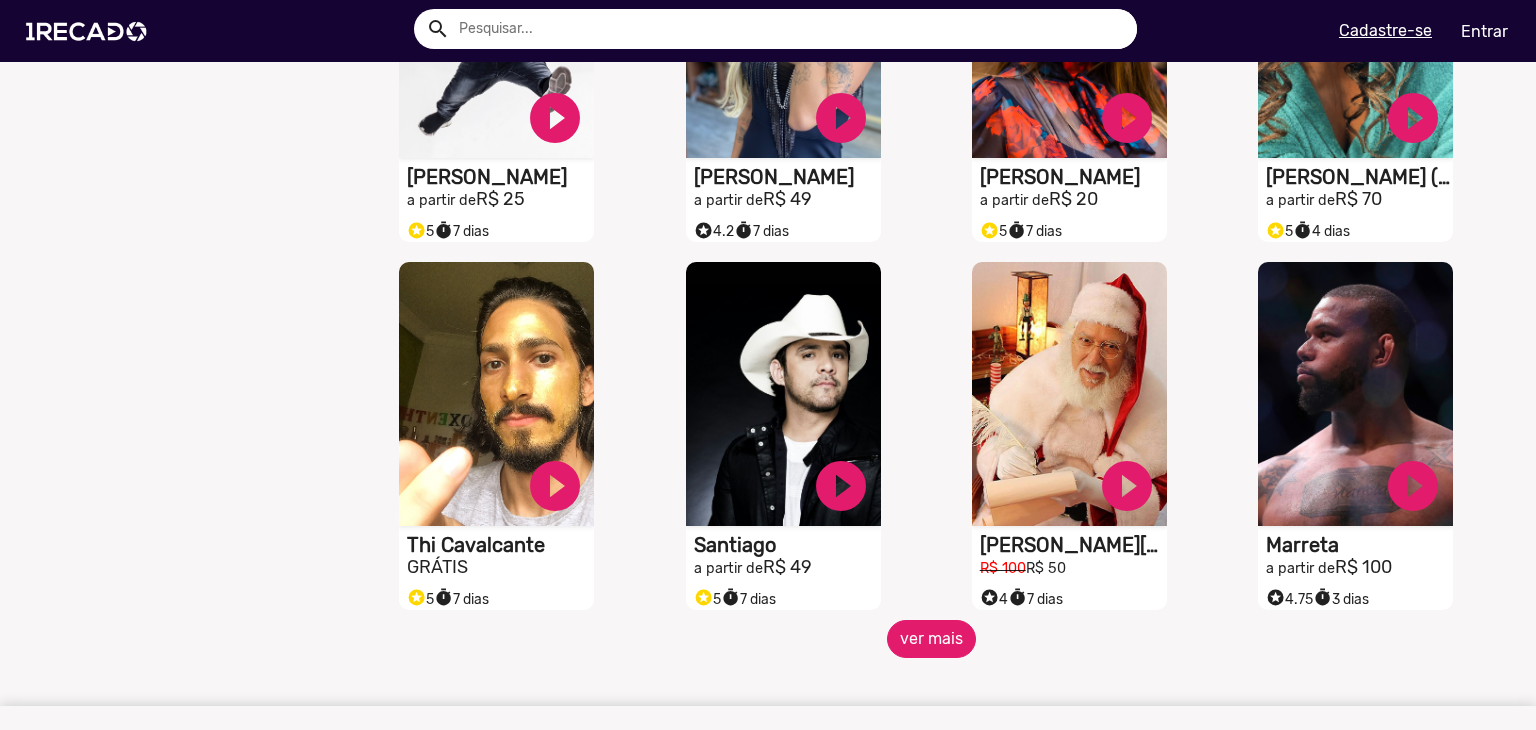 click on "ver mais" 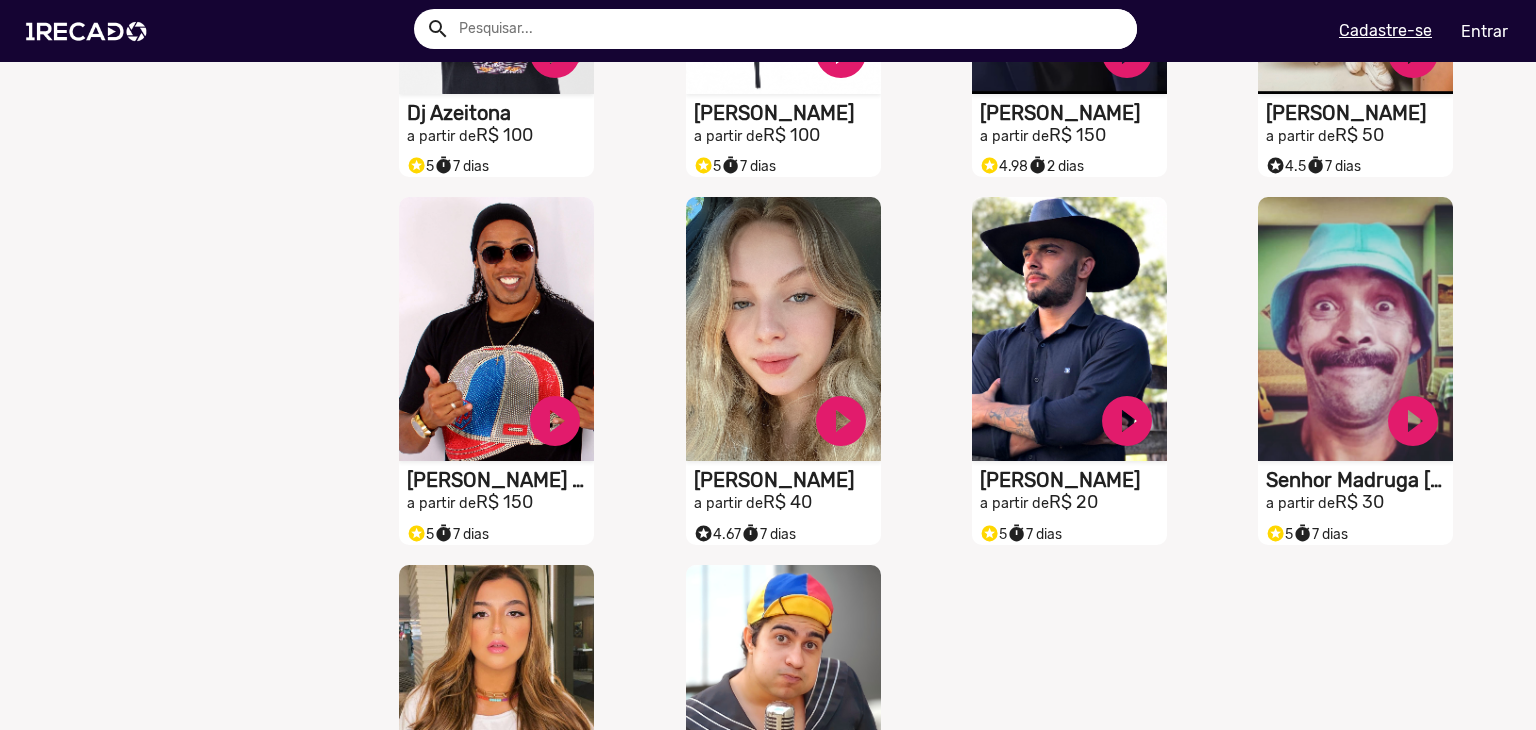 scroll, scrollTop: 9900, scrollLeft: 0, axis: vertical 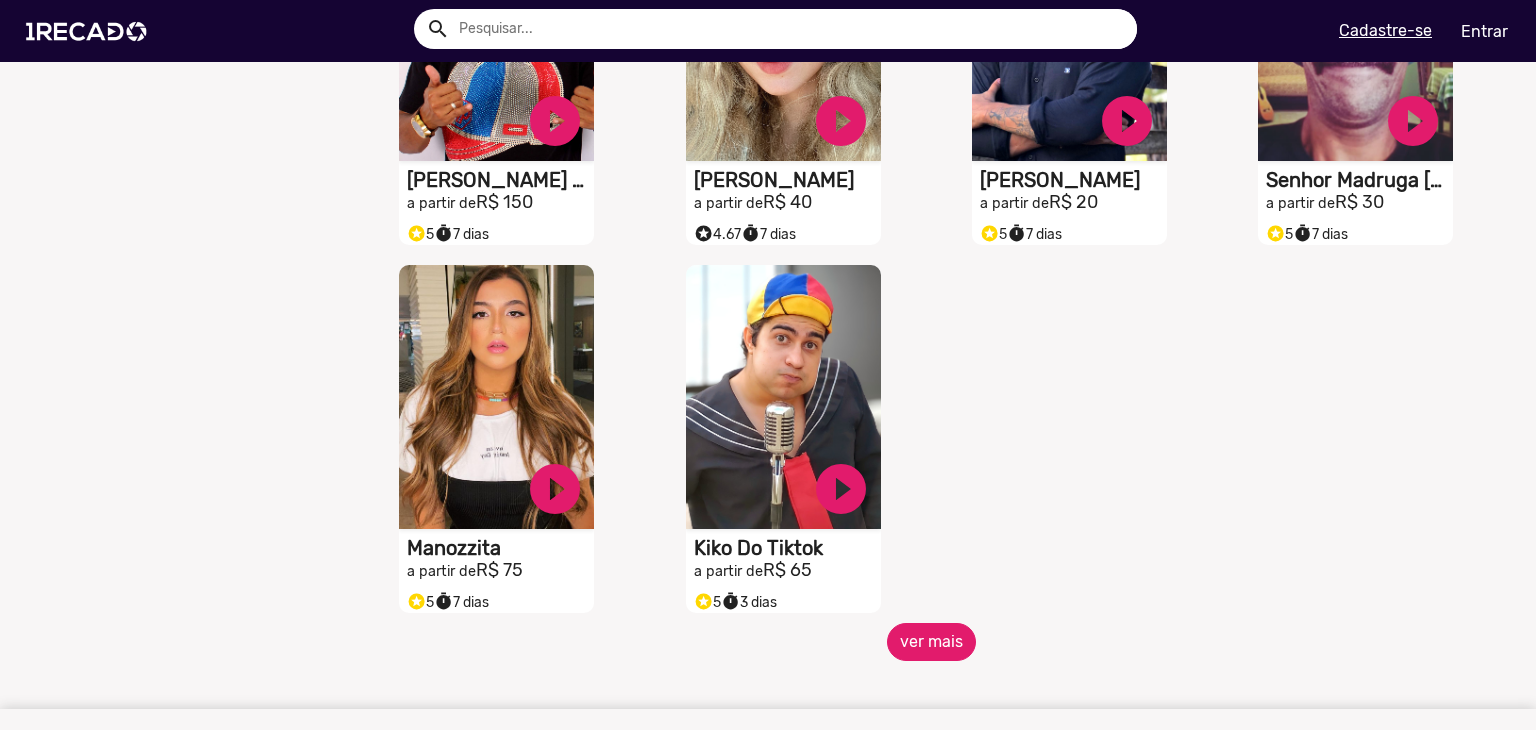click on "ver mais" 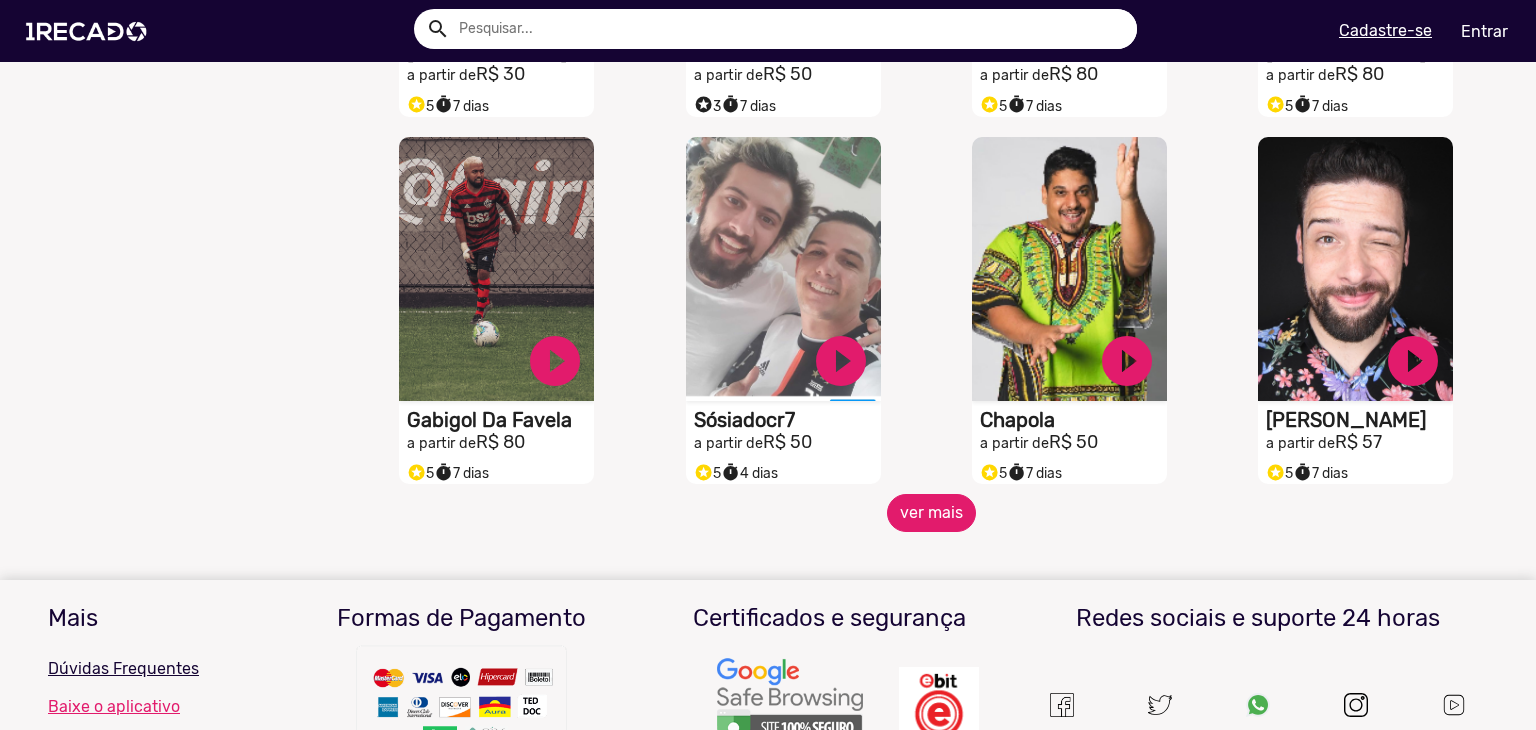 scroll, scrollTop: 10800, scrollLeft: 0, axis: vertical 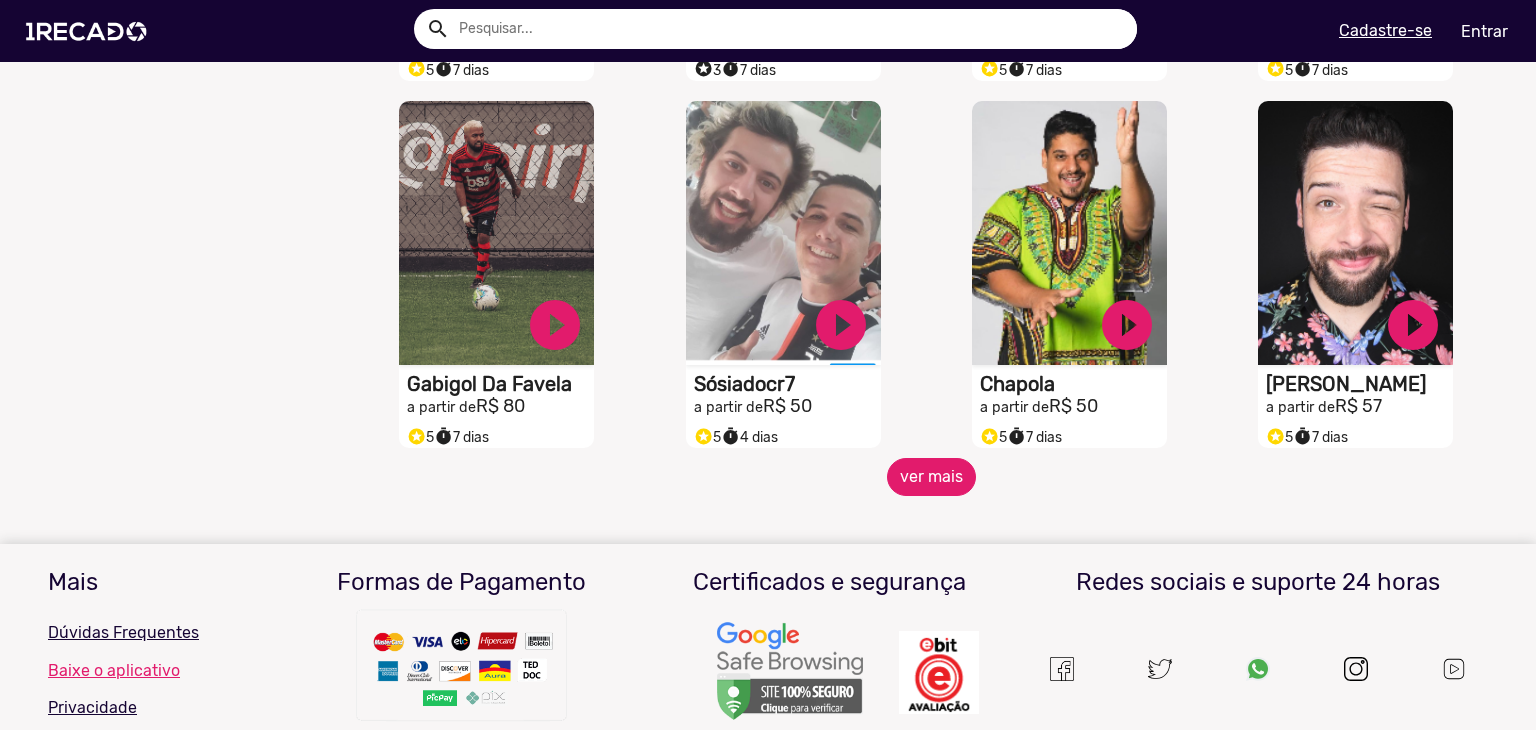 click on "ver mais" 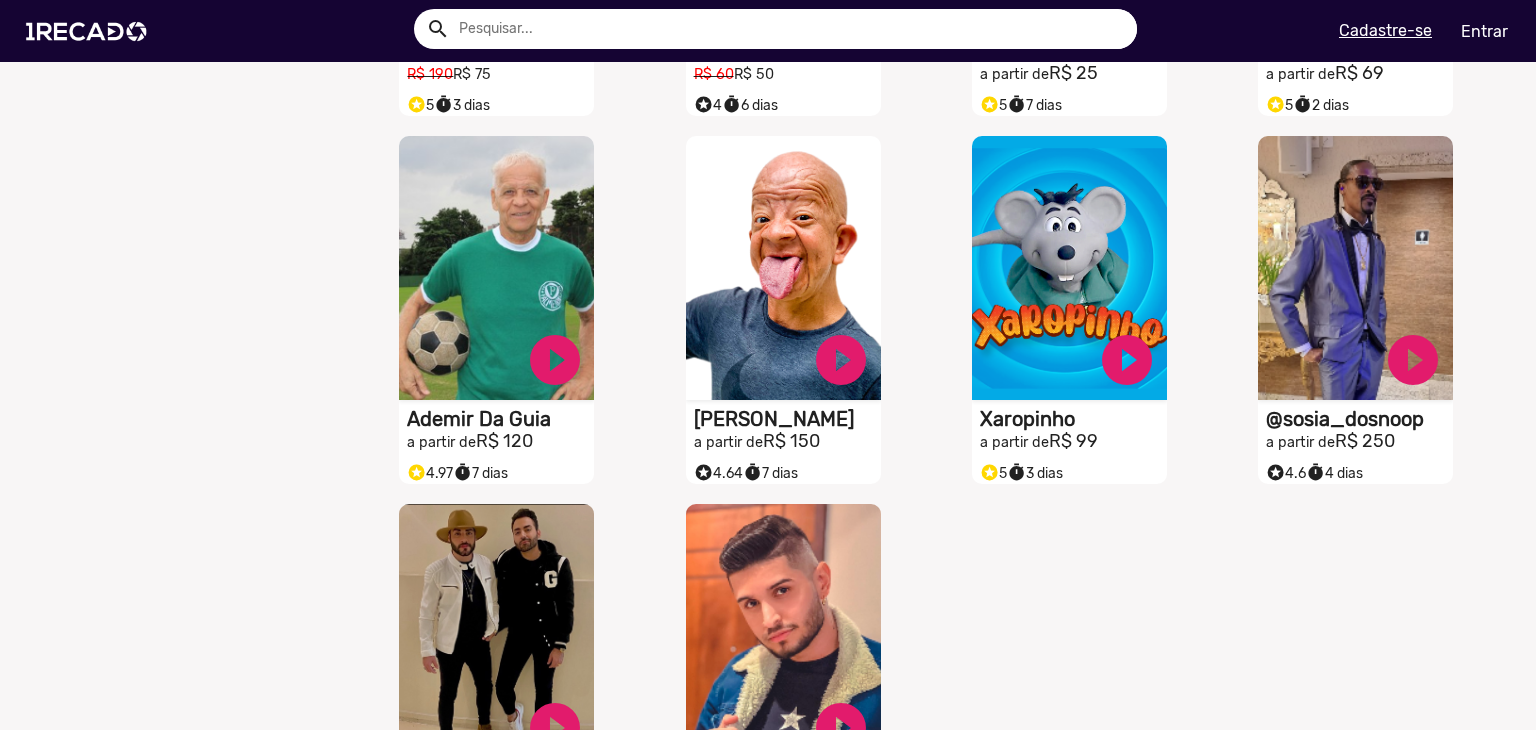 scroll, scrollTop: 11800, scrollLeft: 0, axis: vertical 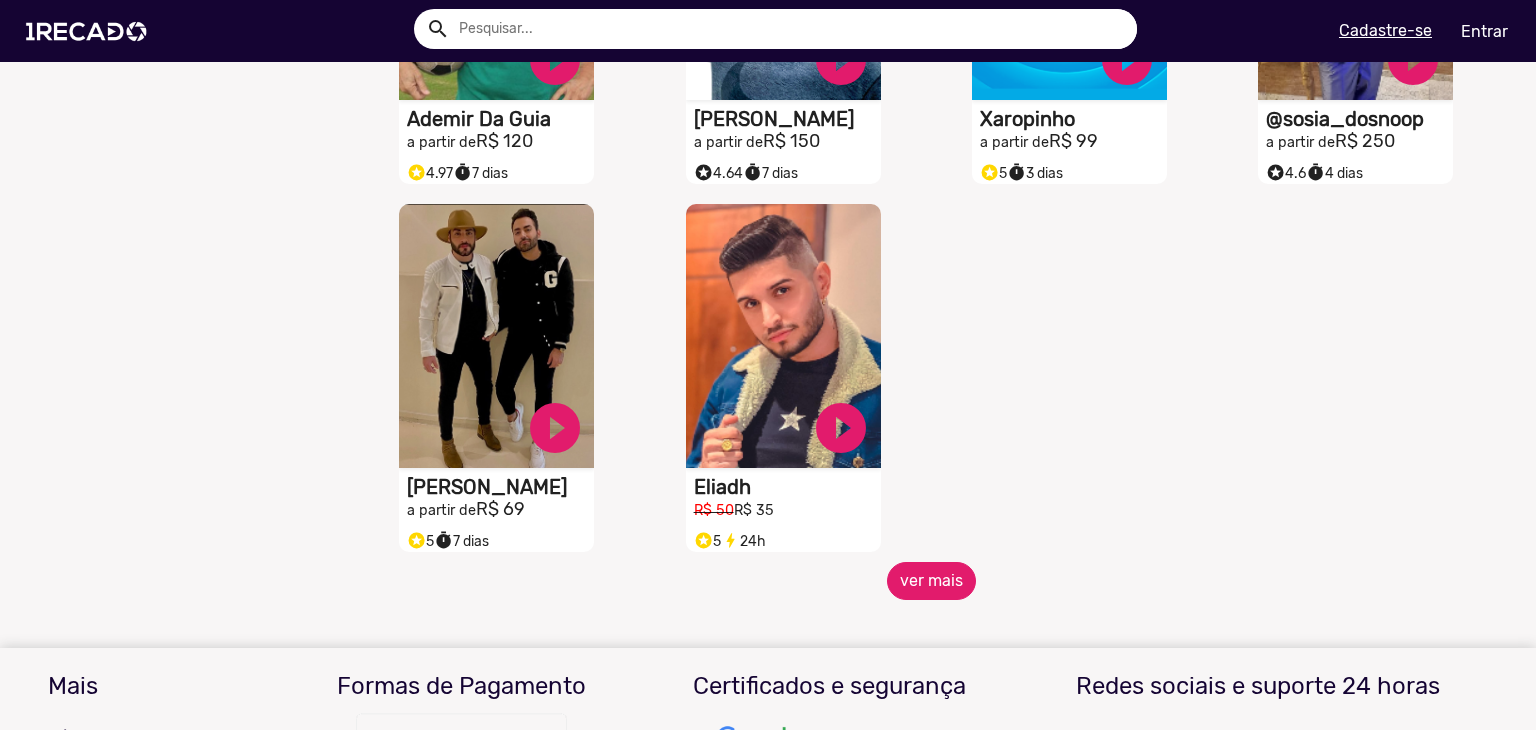 click on "ver mais" 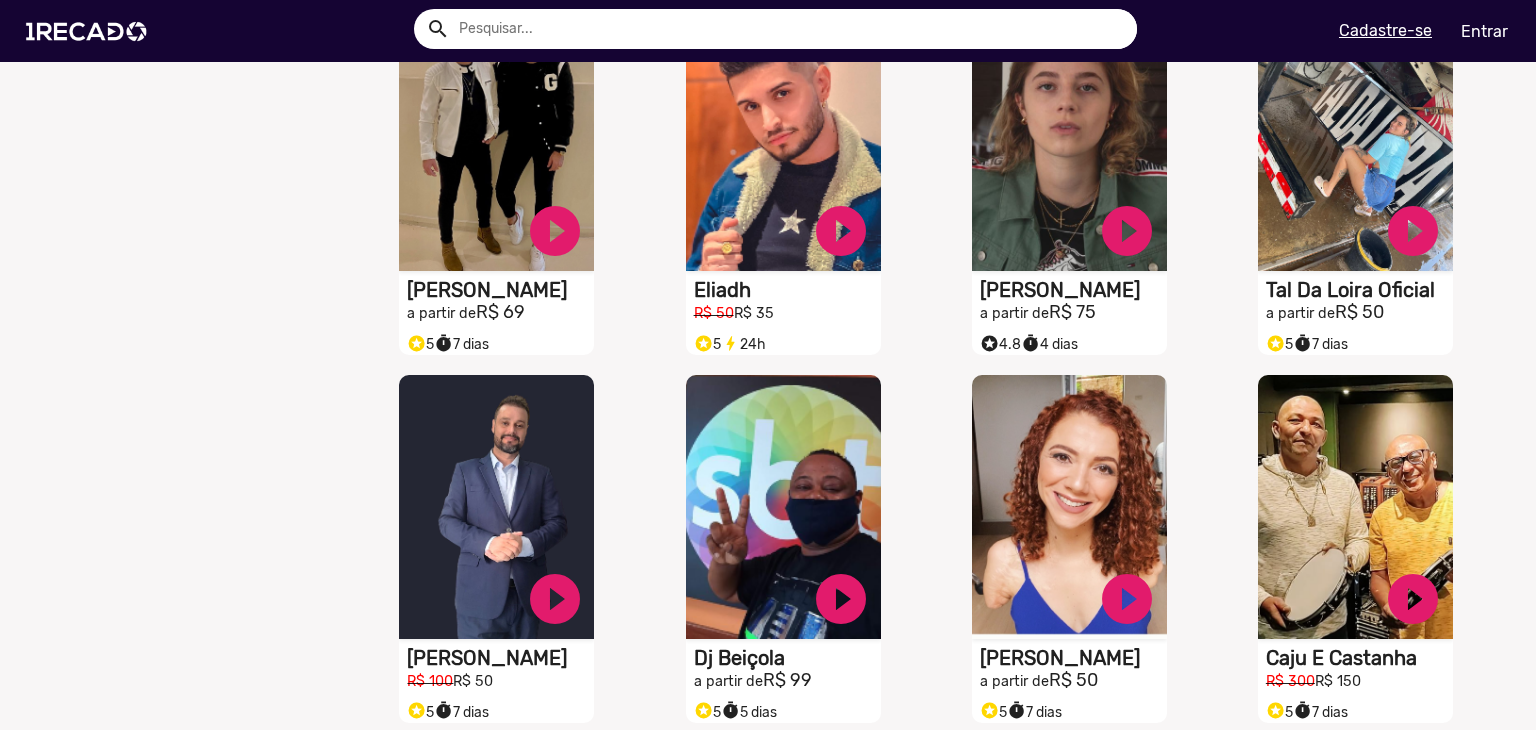 scroll, scrollTop: 12000, scrollLeft: 0, axis: vertical 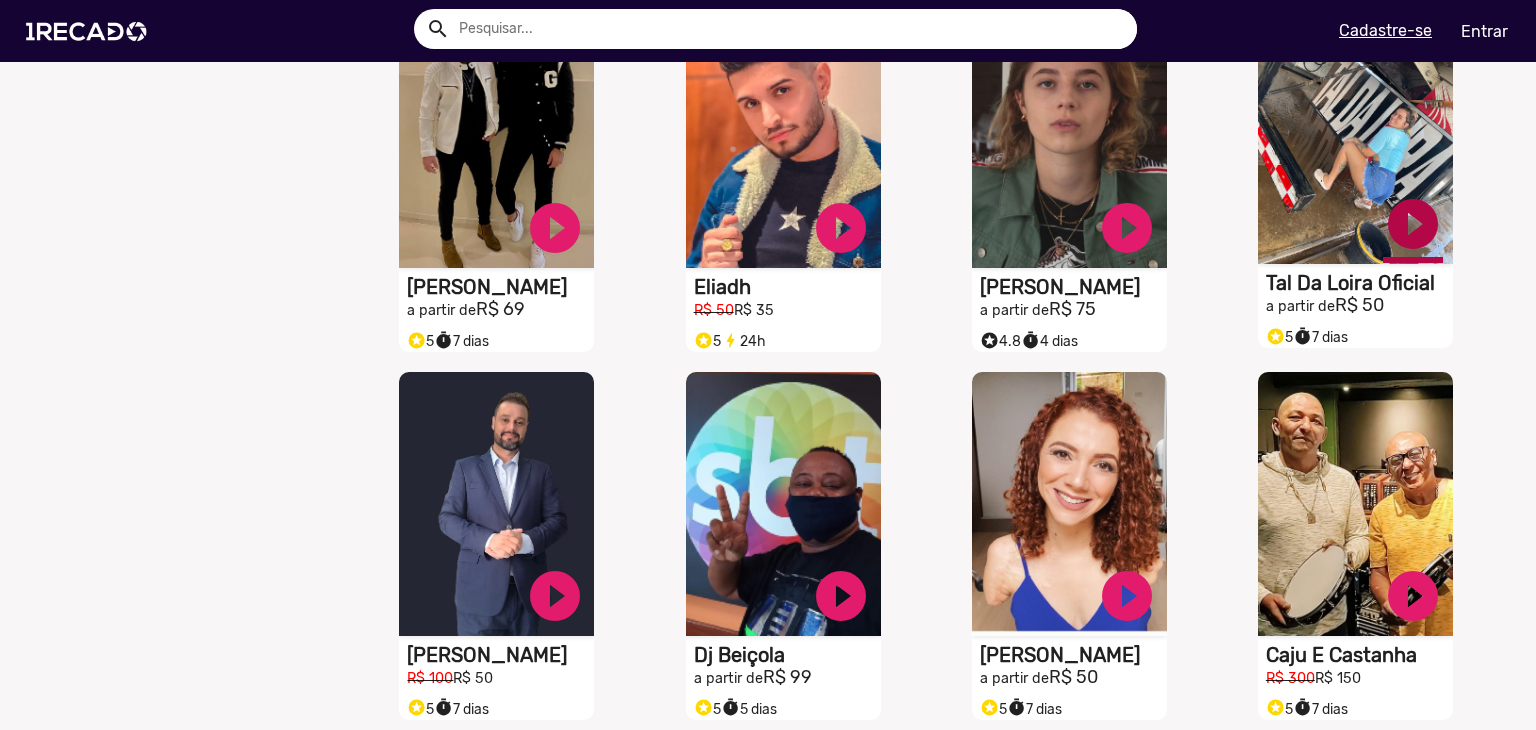 click on "play_circle_filled" at bounding box center (555, -11542) 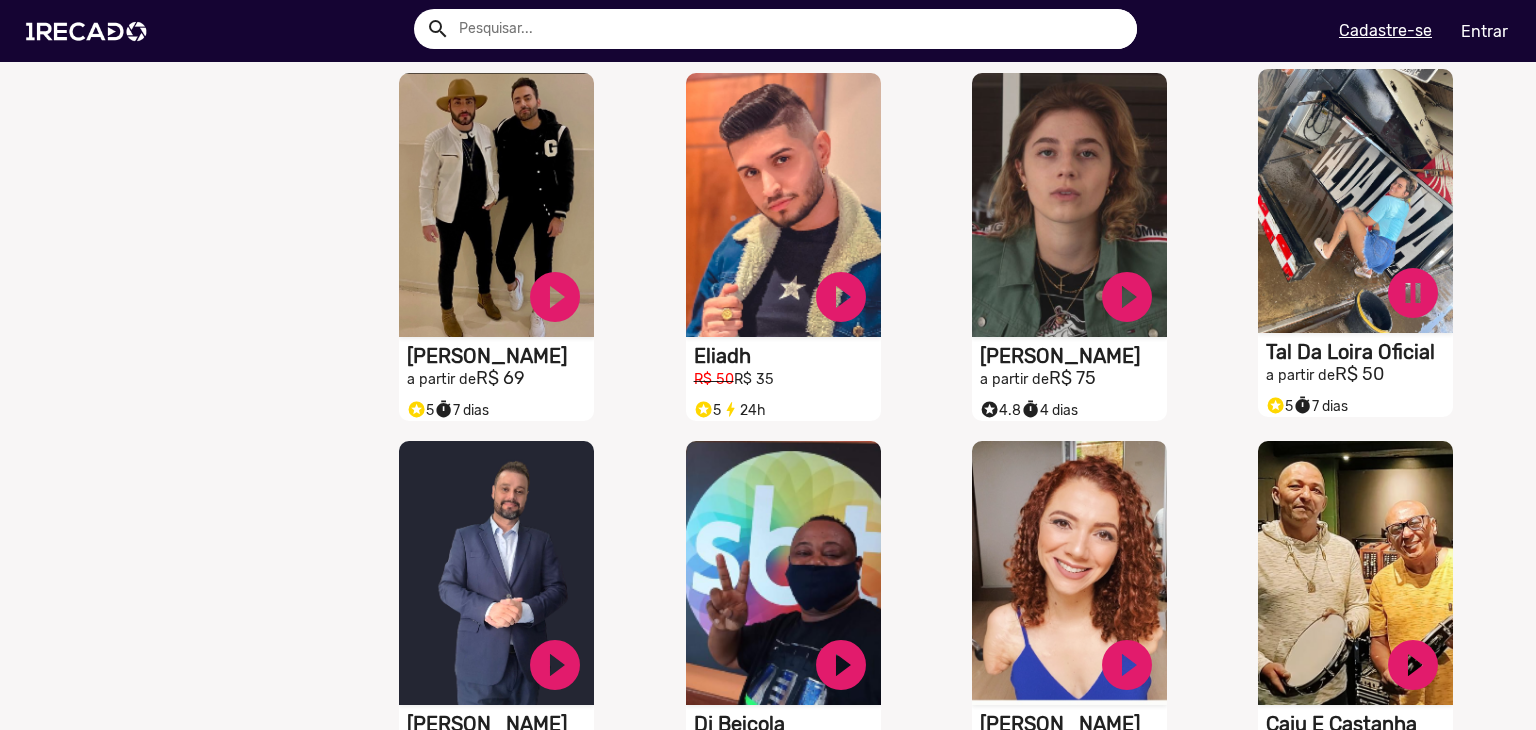 scroll, scrollTop: 11900, scrollLeft: 0, axis: vertical 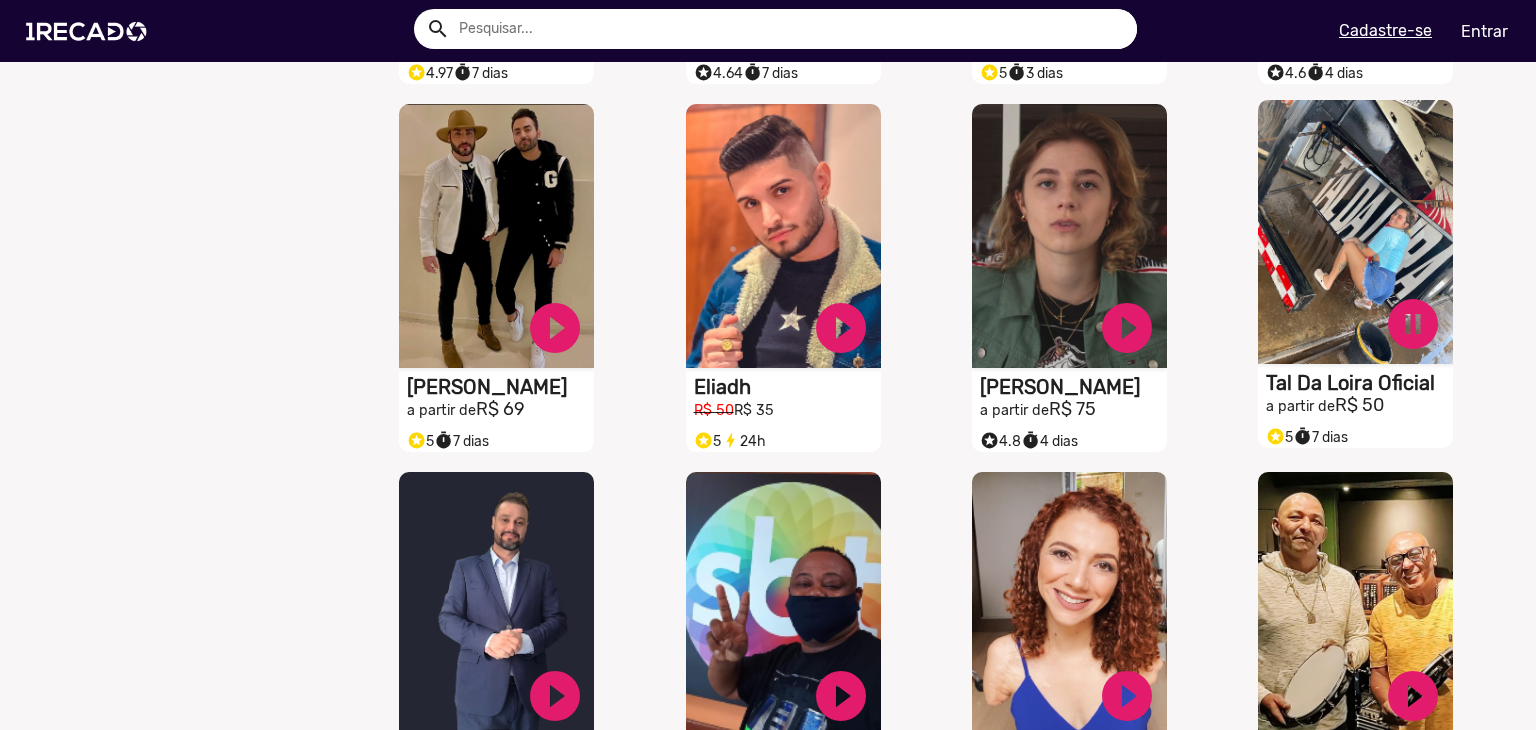 drag, startPoint x: 1322, startPoint y: 257, endPoint x: 1319, endPoint y: 167, distance: 90.04999 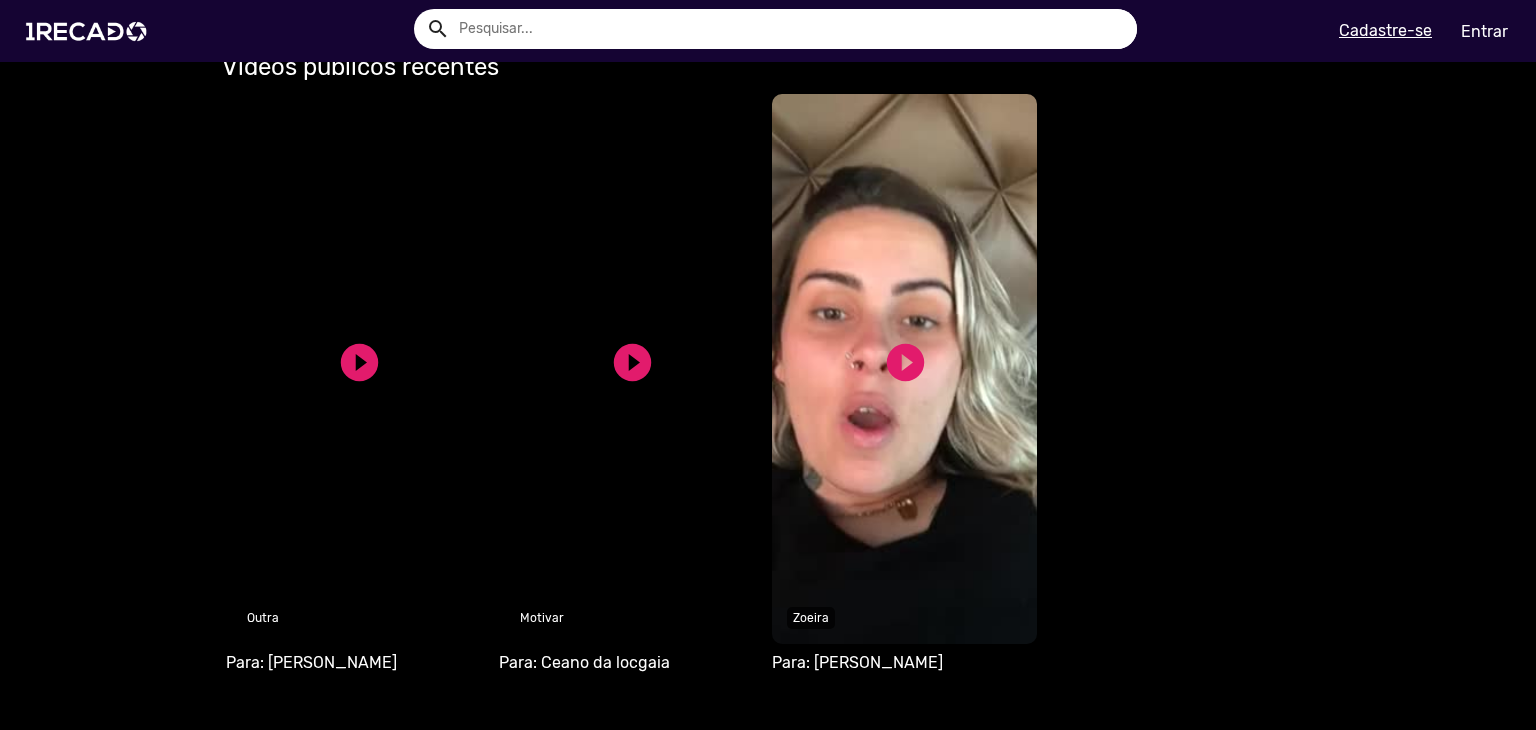 scroll, scrollTop: 900, scrollLeft: 0, axis: vertical 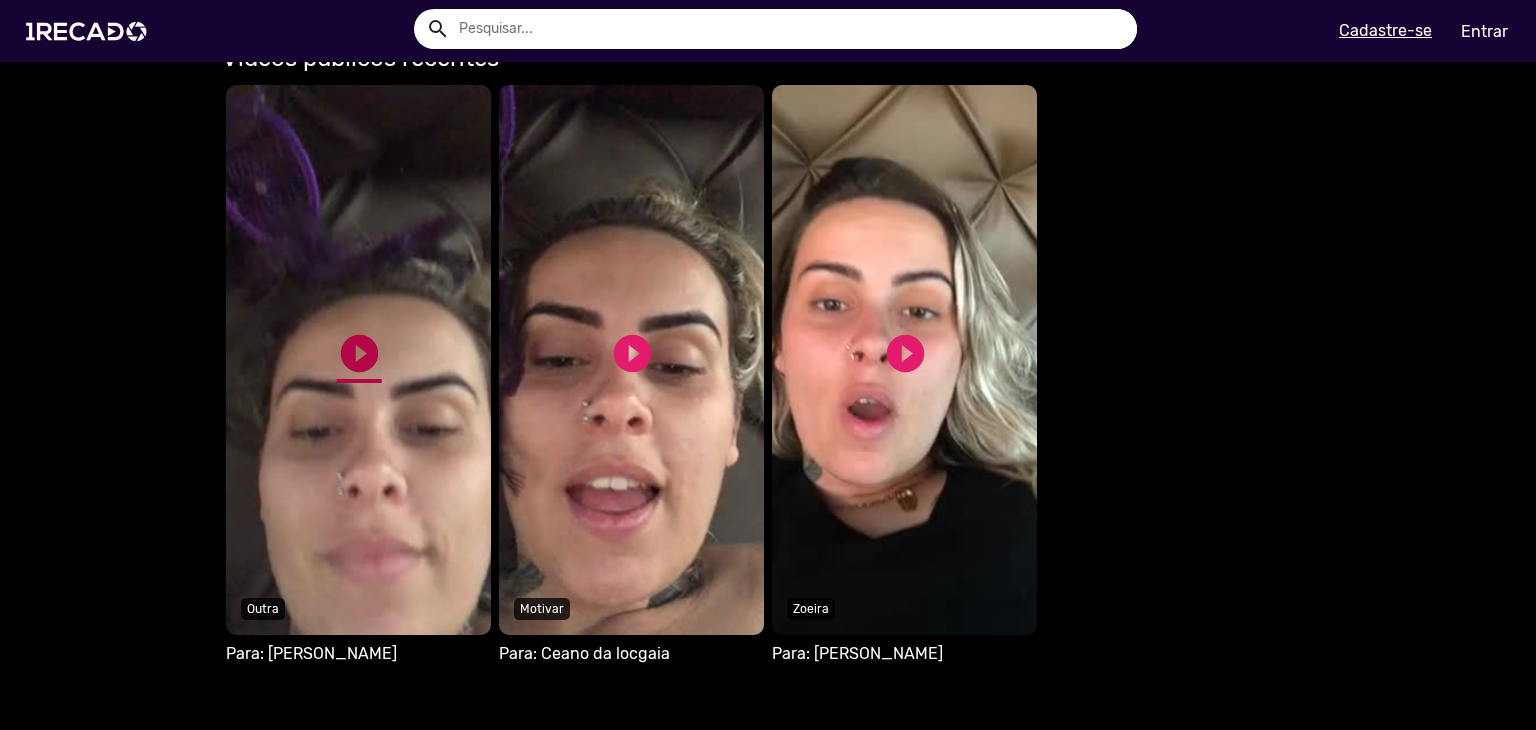 click on "play_circle_filled" 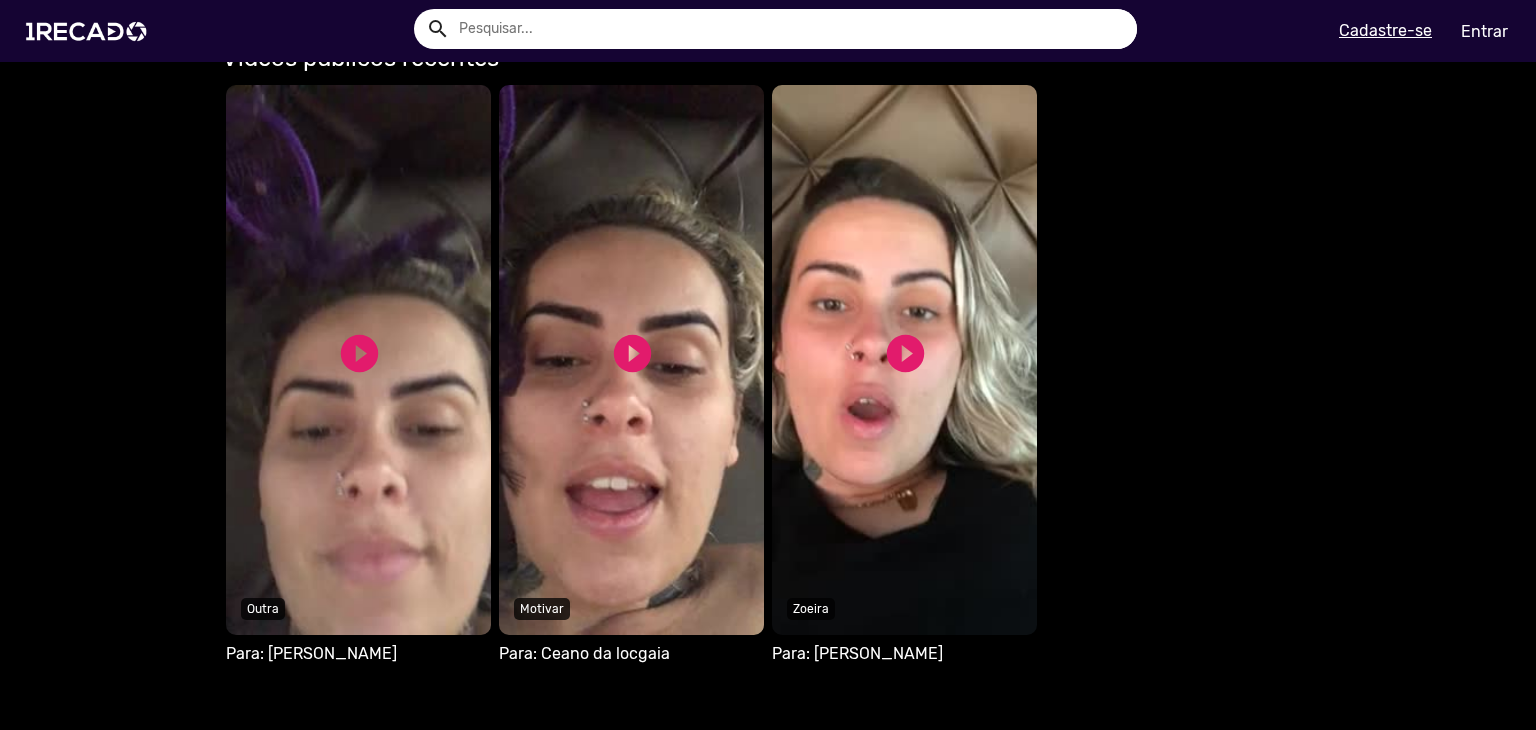 scroll, scrollTop: 0, scrollLeft: 0, axis: both 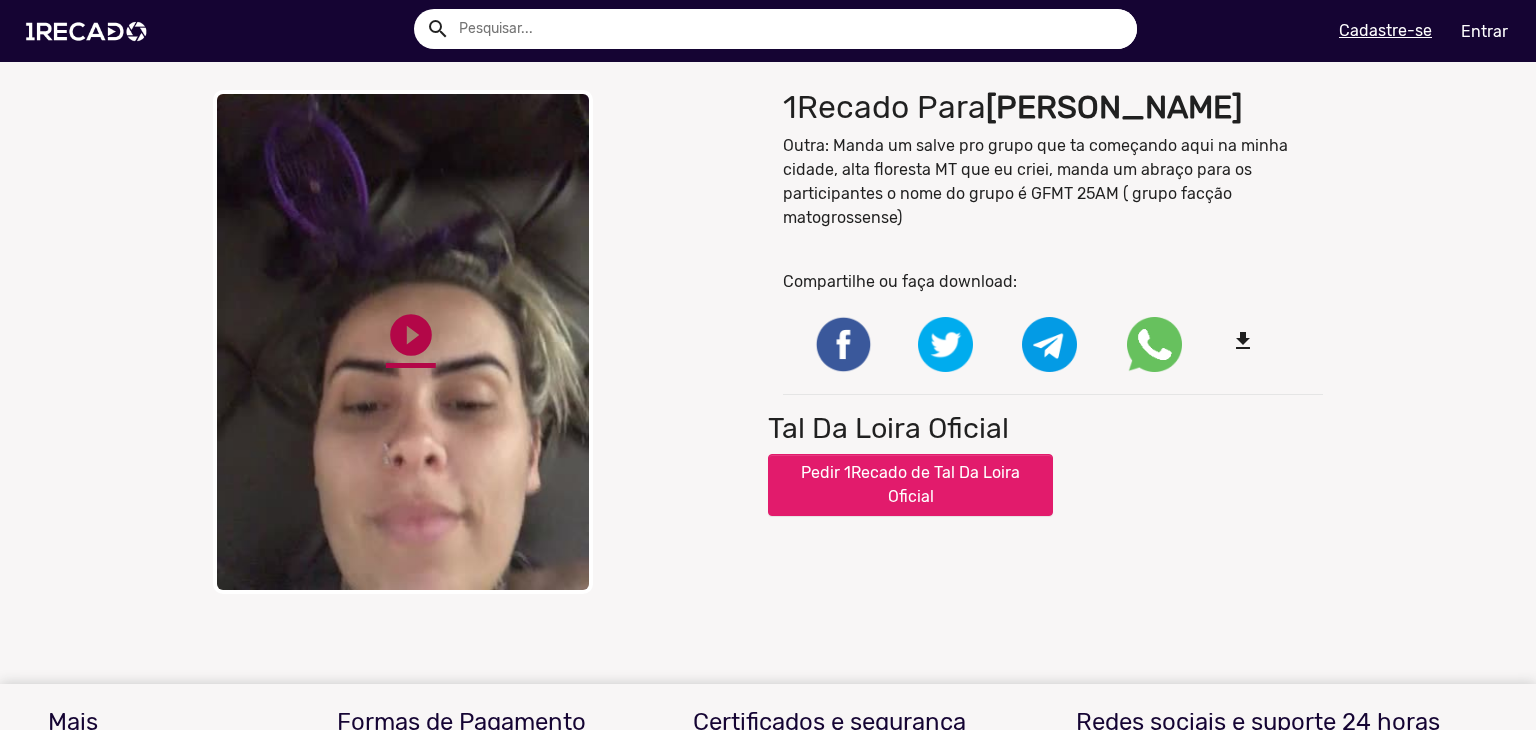 click on "play_circle_filled" at bounding box center (411, 335) 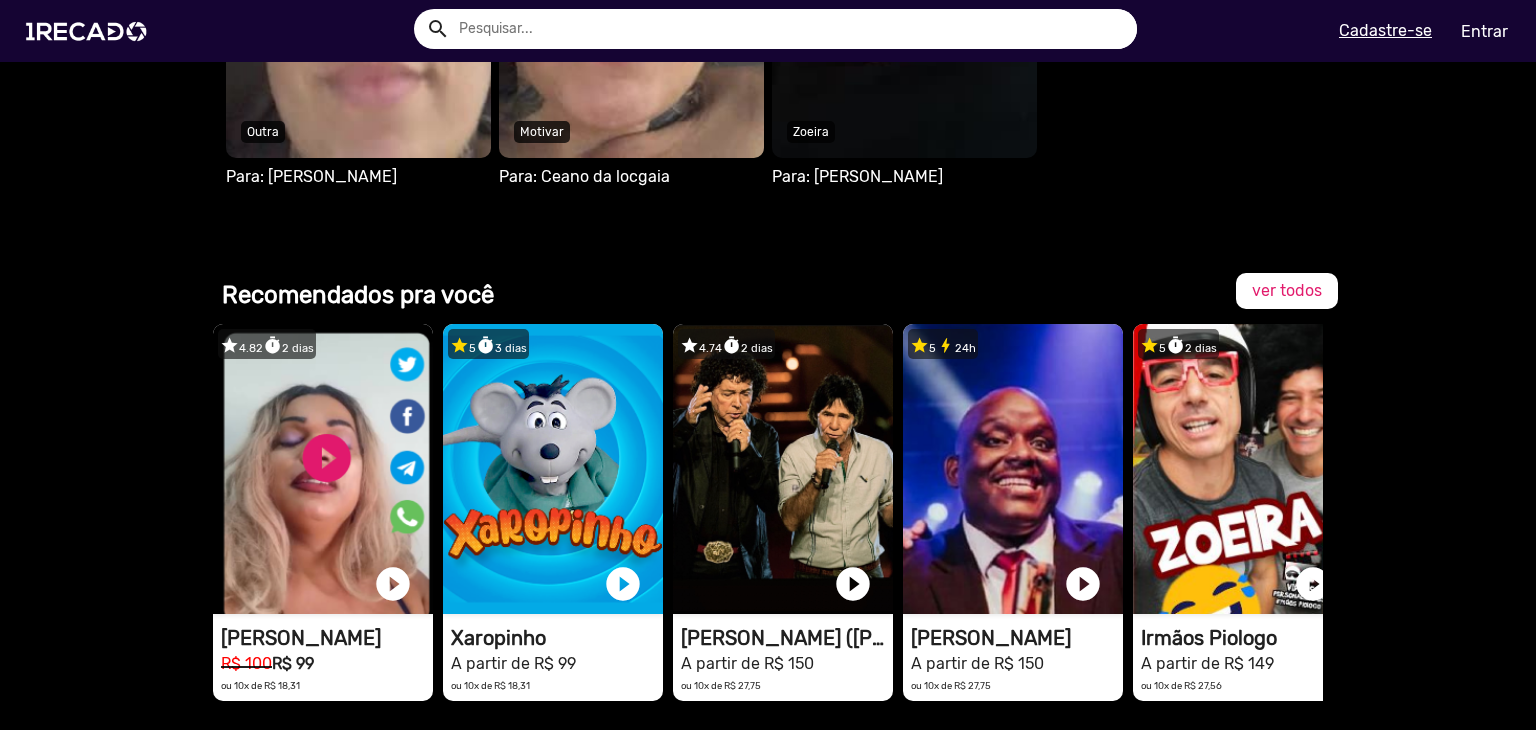 scroll, scrollTop: 1600, scrollLeft: 0, axis: vertical 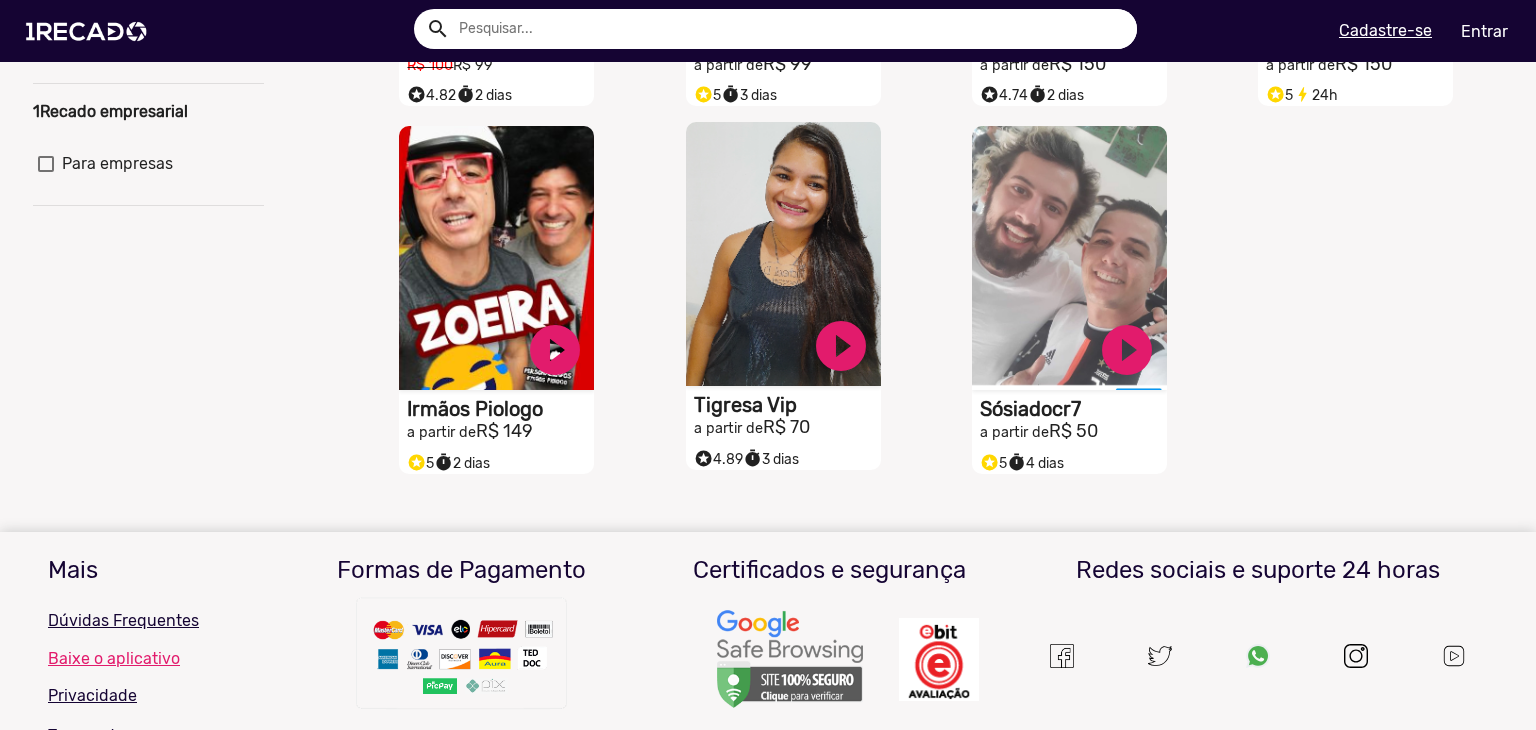 click on "S1RECADO vídeos dedicados para fãs e empresas" at bounding box center [496, -109] 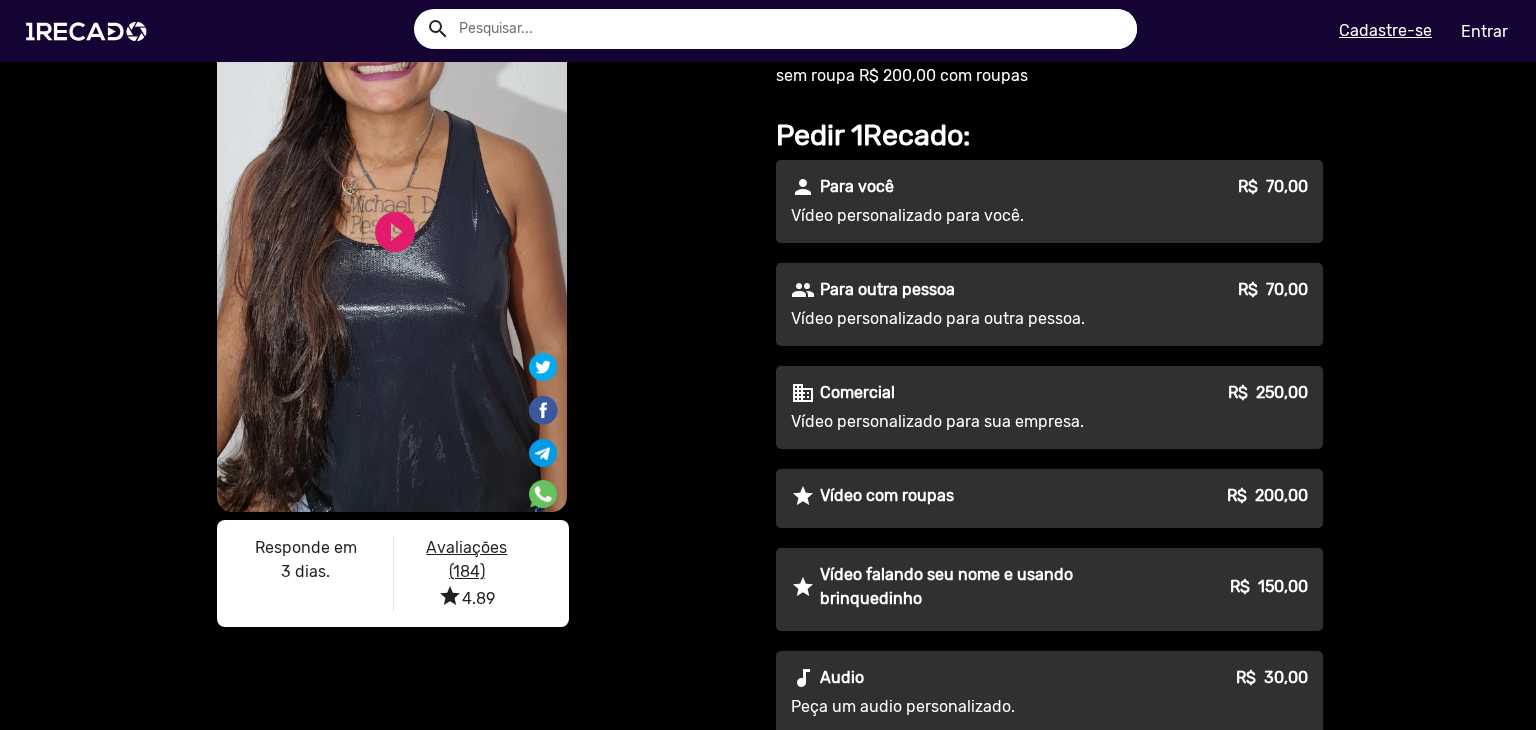 scroll, scrollTop: 200, scrollLeft: 0, axis: vertical 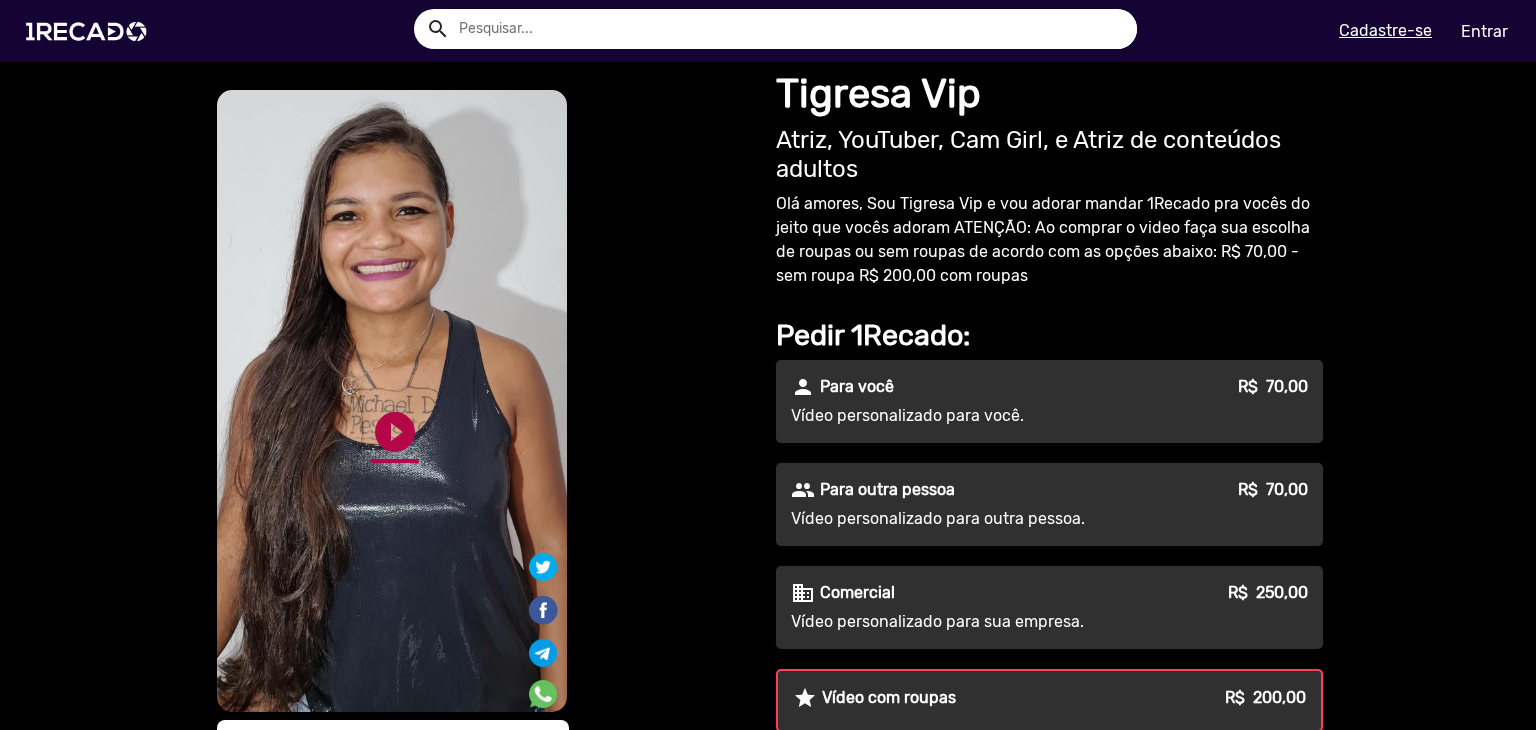 click on "play_circle_filled" 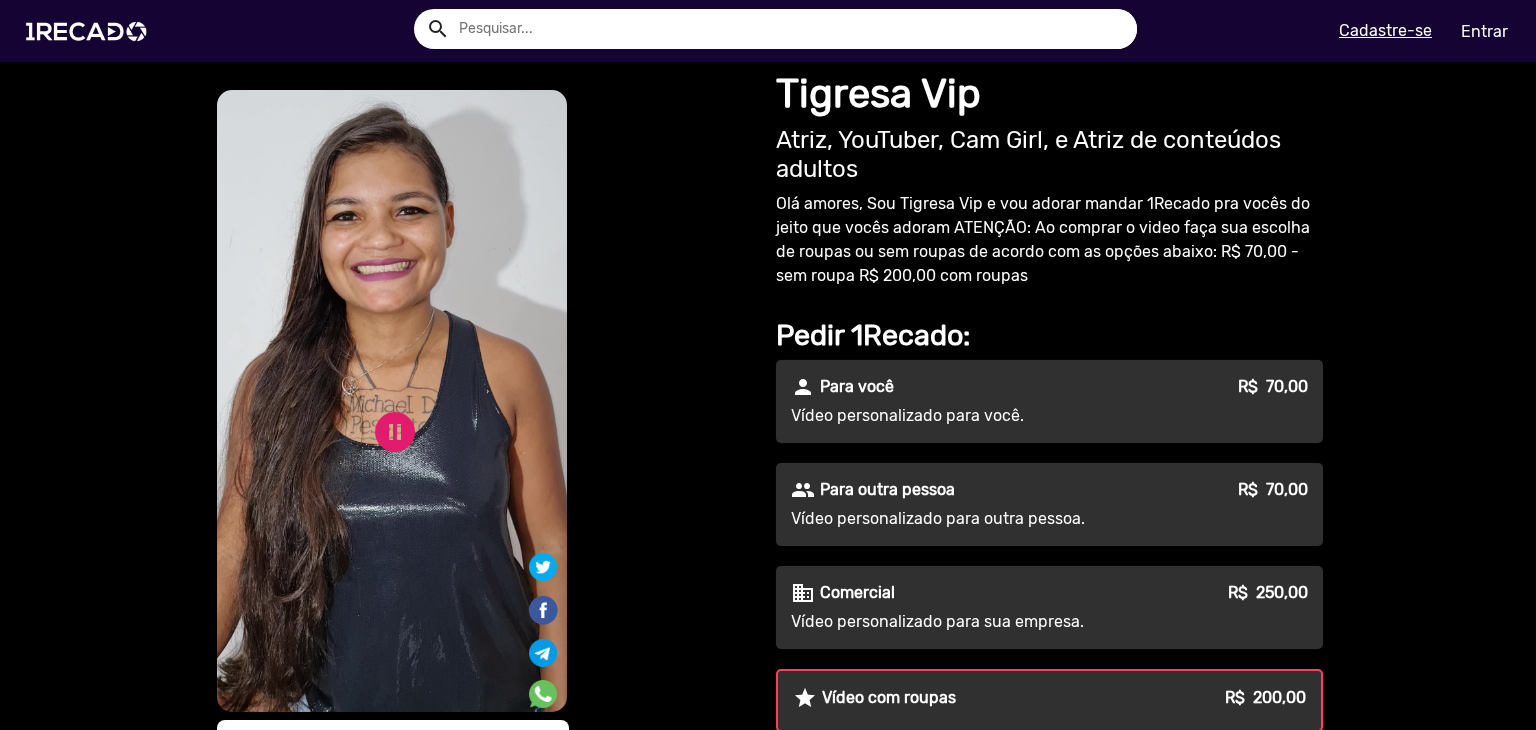 click on "Para outra pessoa" 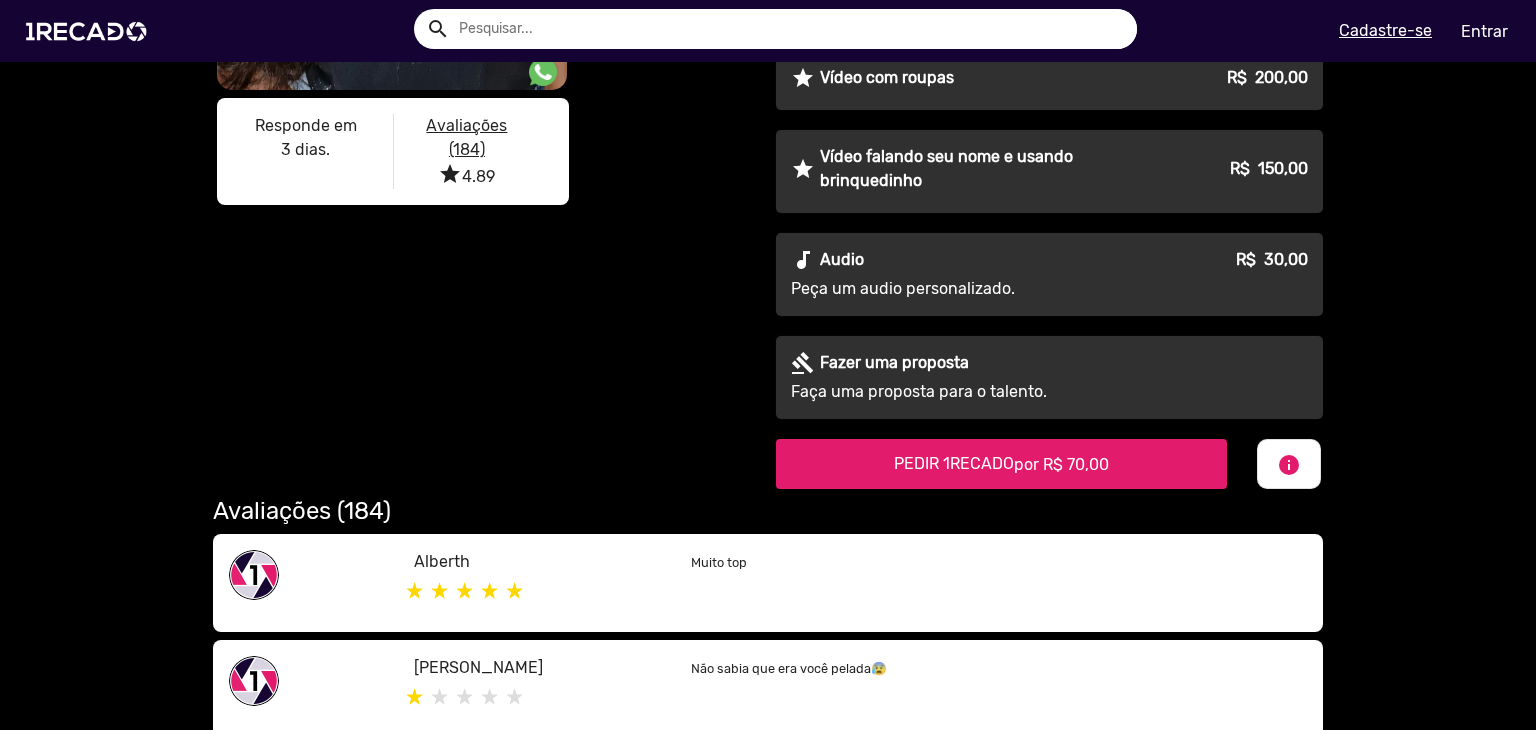 scroll, scrollTop: 600, scrollLeft: 0, axis: vertical 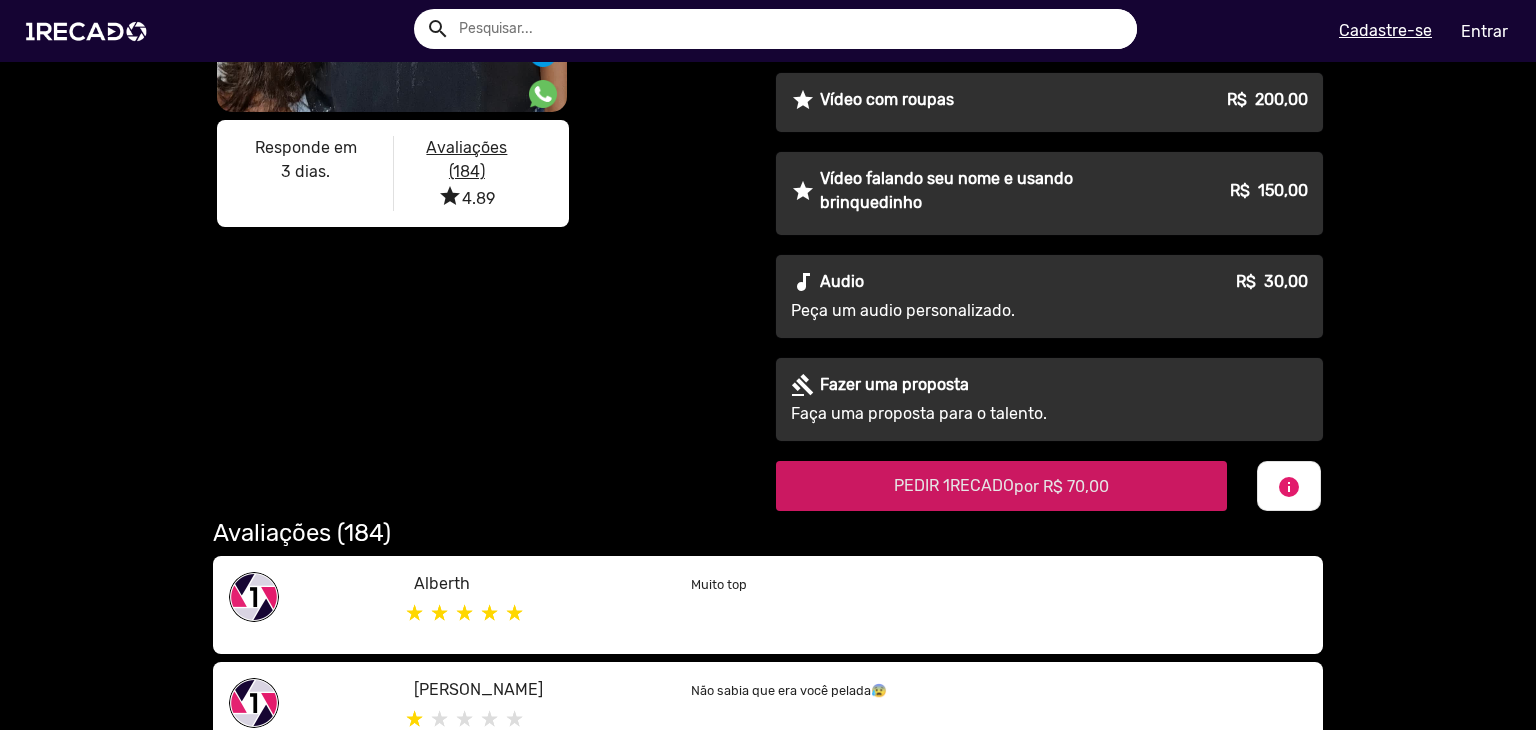 click on "PEDIR 1RECADO   por R$ 70,00" at bounding box center [1001, 486] 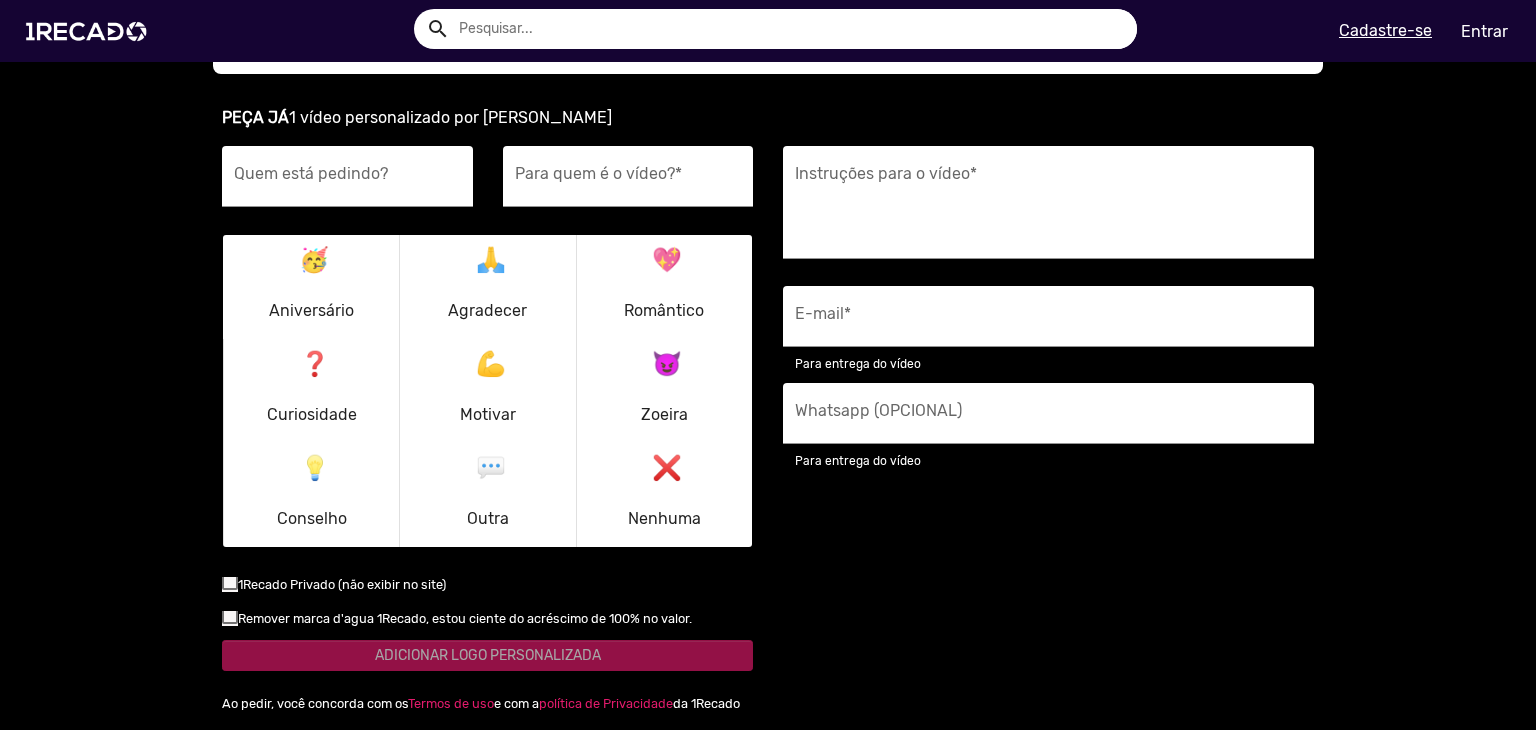 scroll, scrollTop: 1370, scrollLeft: 0, axis: vertical 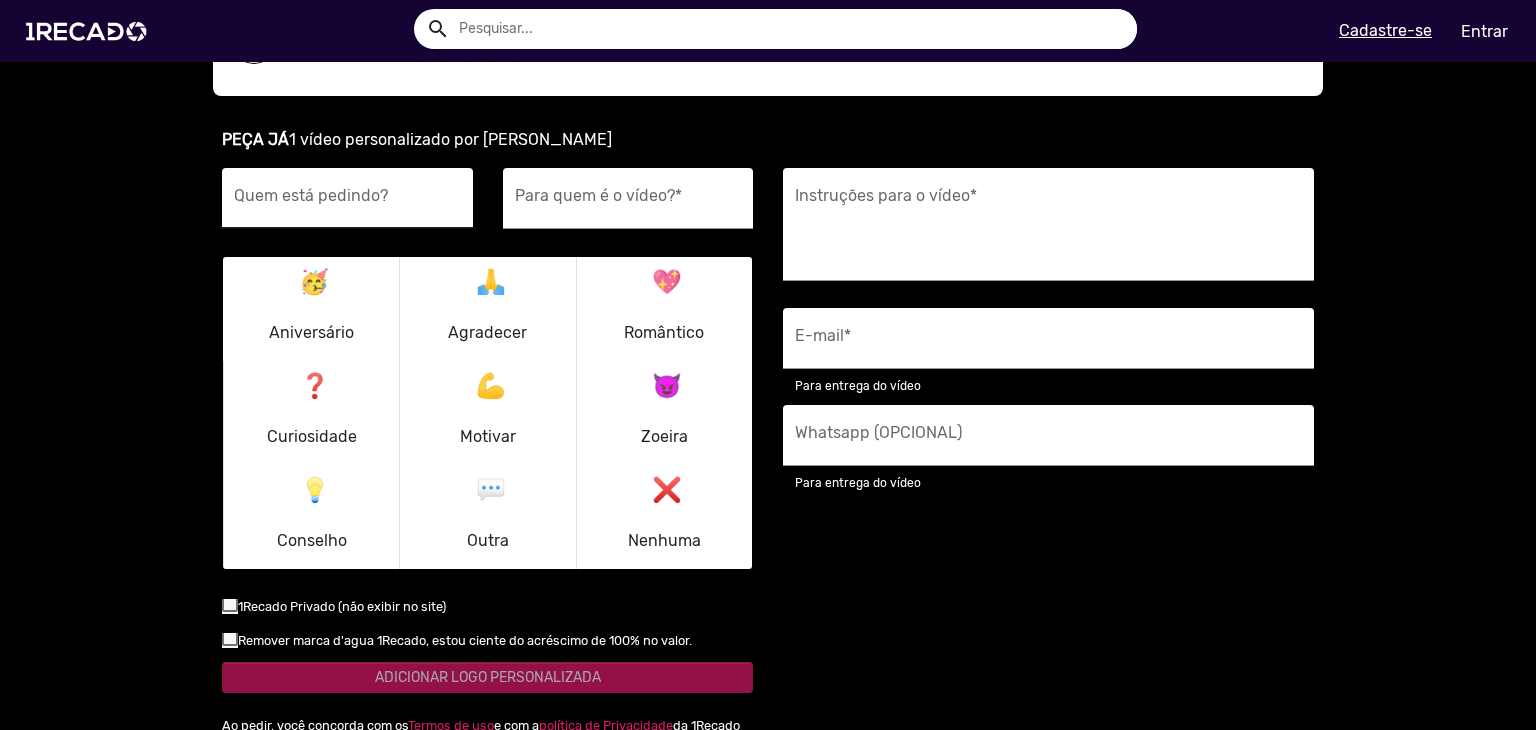 click on "Quem está pedindo?" at bounding box center (347, 198) 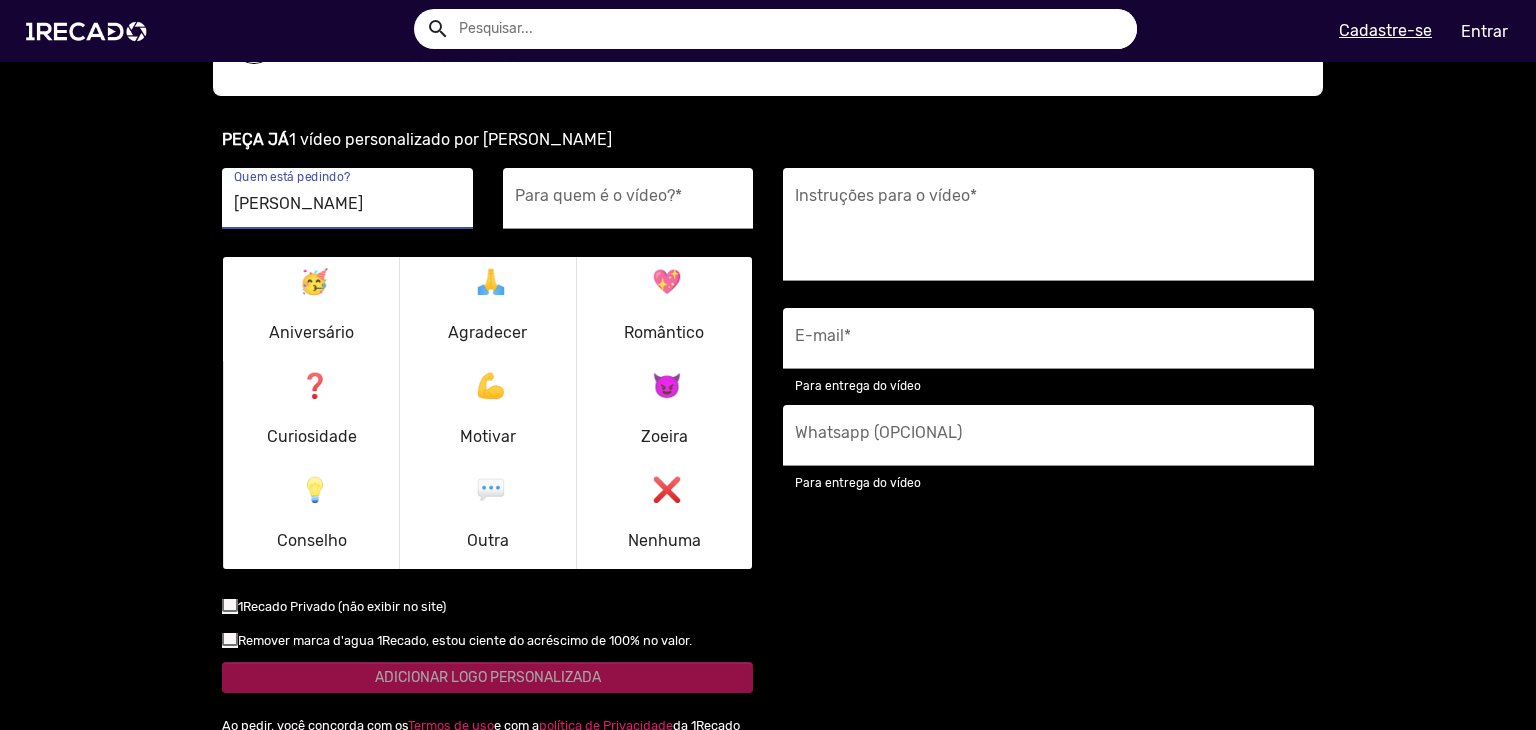 type on "[PERSON_NAME]" 